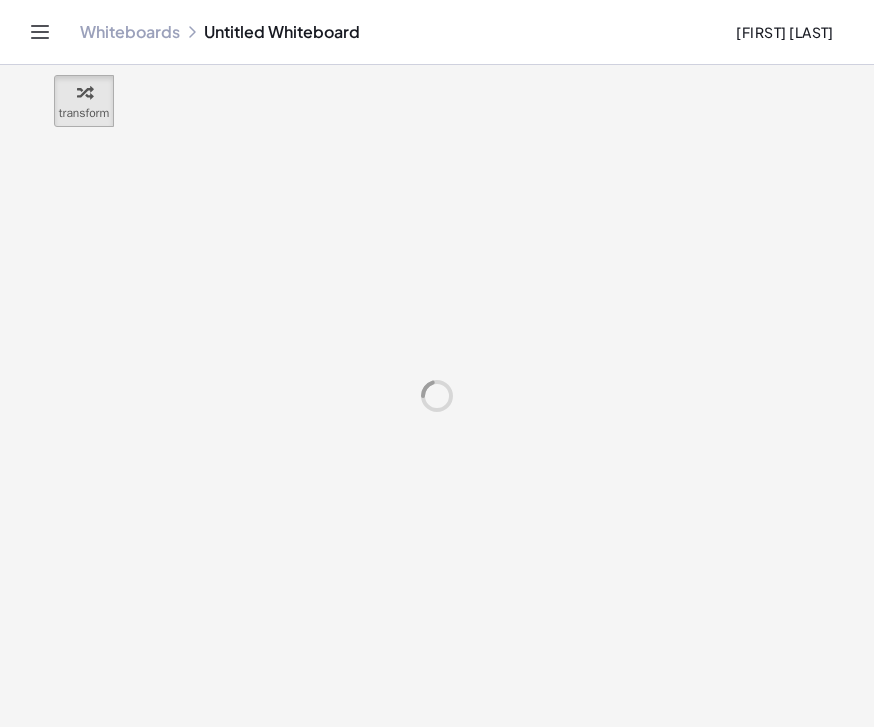 scroll, scrollTop: 0, scrollLeft: 0, axis: both 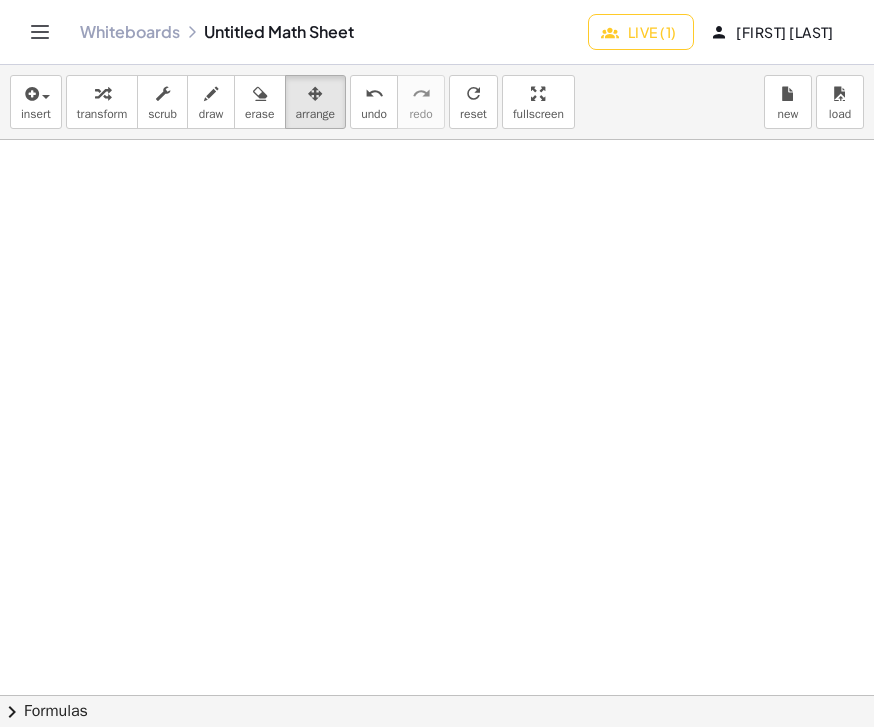 click at bounding box center (30, 94) 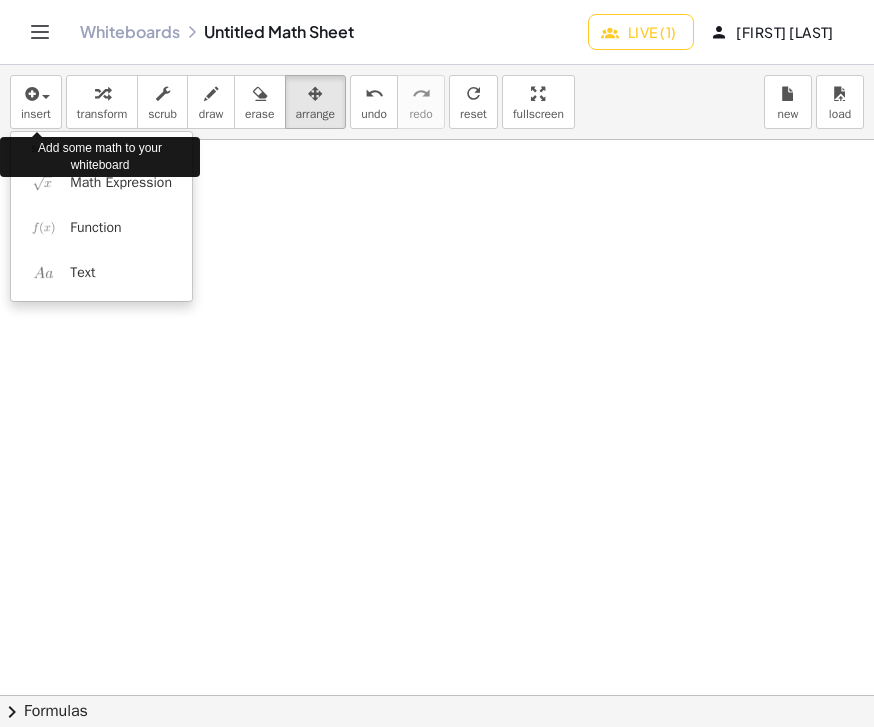 click on "Math Expression" at bounding box center (101, 182) 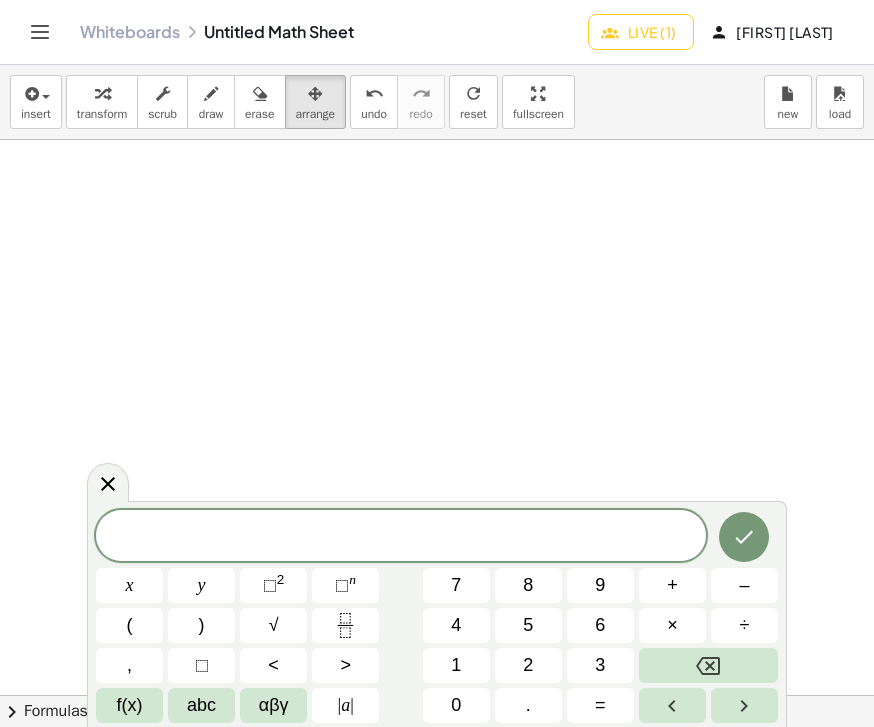 click on "(" at bounding box center [129, 625] 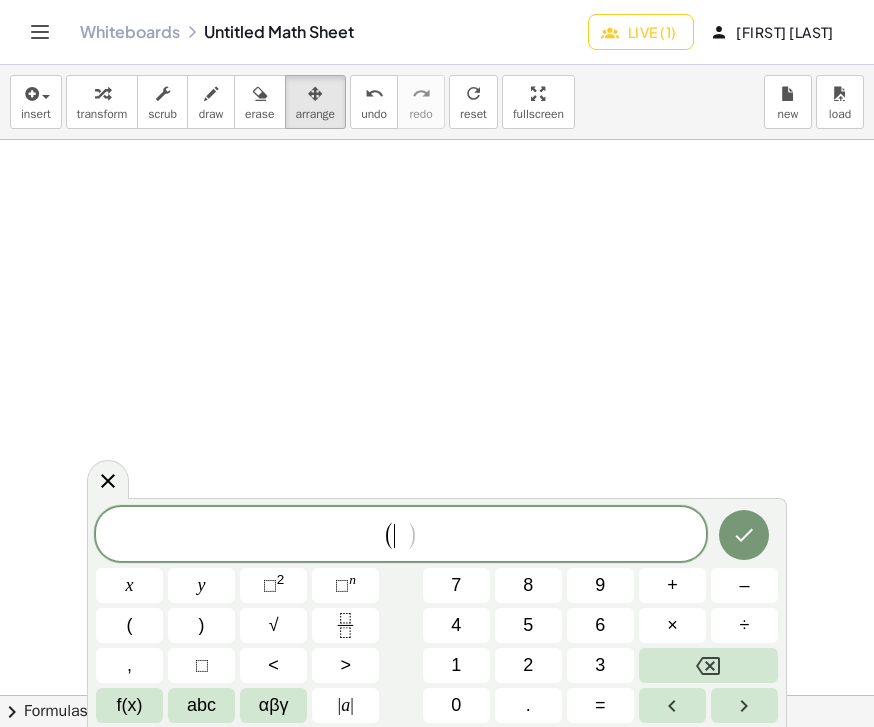 click at bounding box center (708, 665) 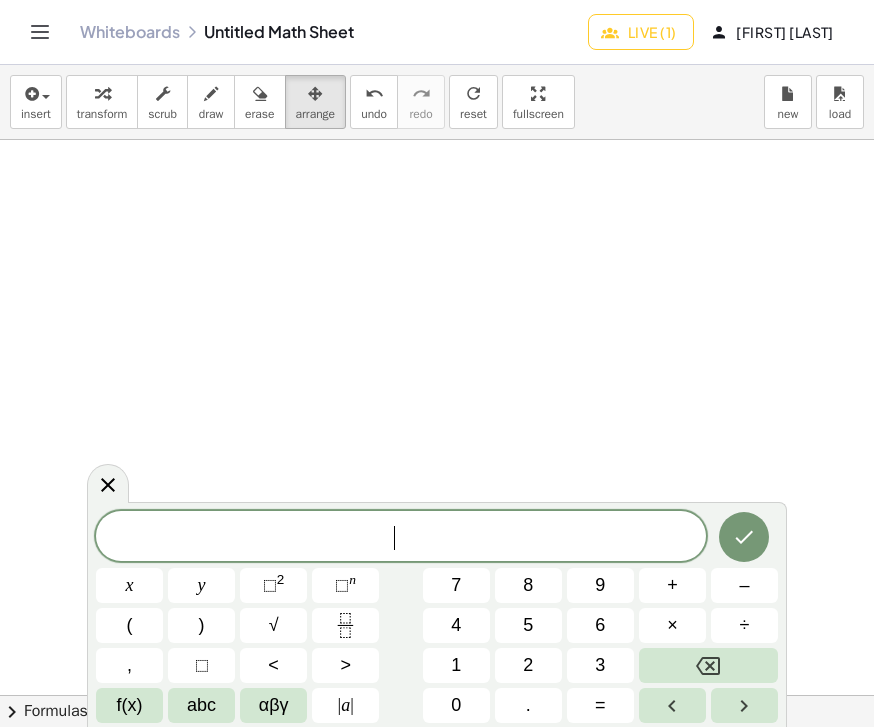 click on "x" at bounding box center (129, 585) 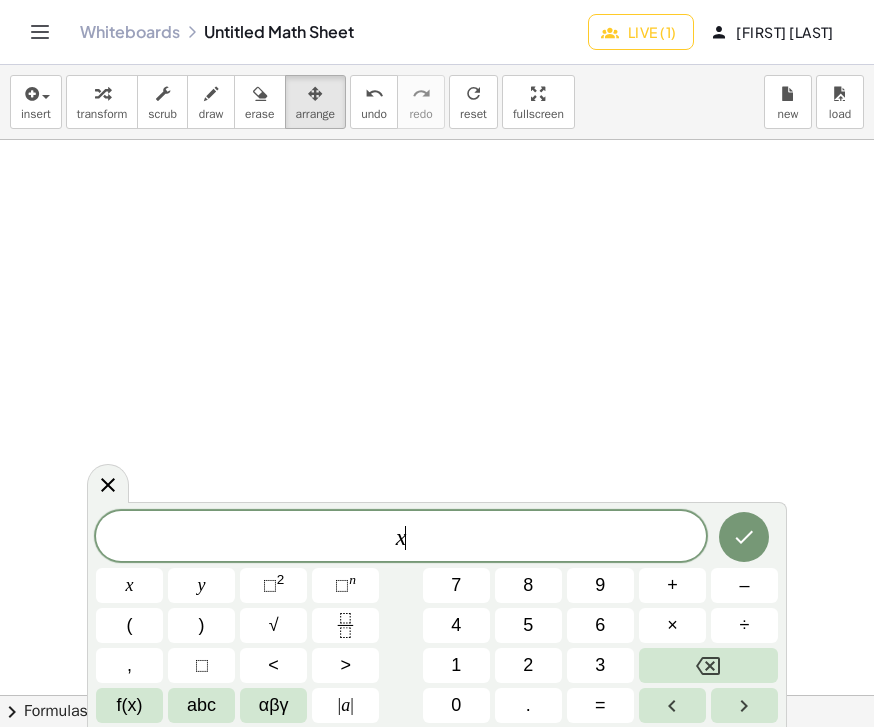 click on "⬚" at bounding box center (270, 585) 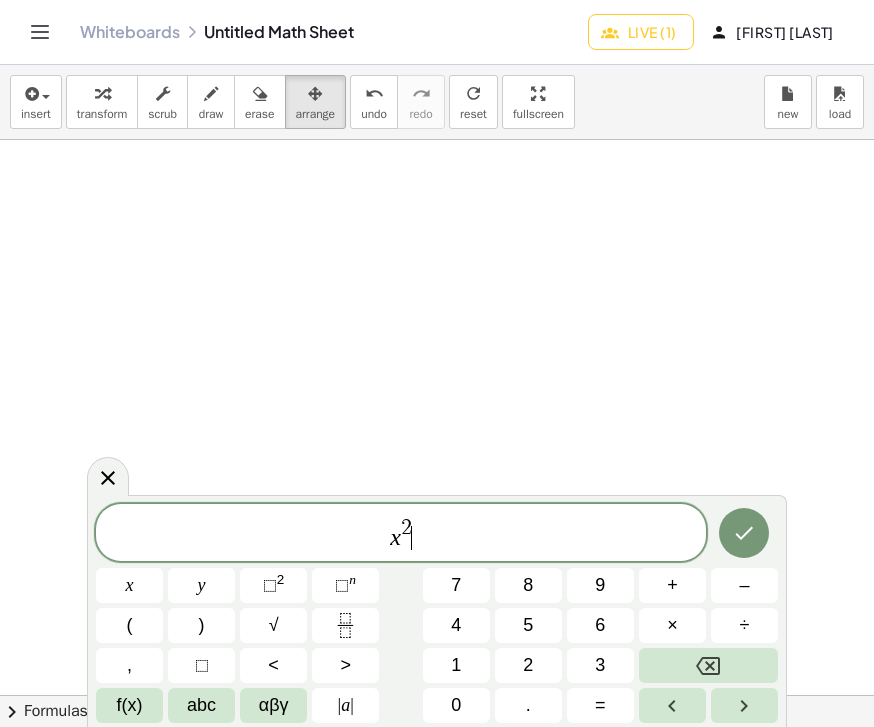 click on "+" at bounding box center (672, 585) 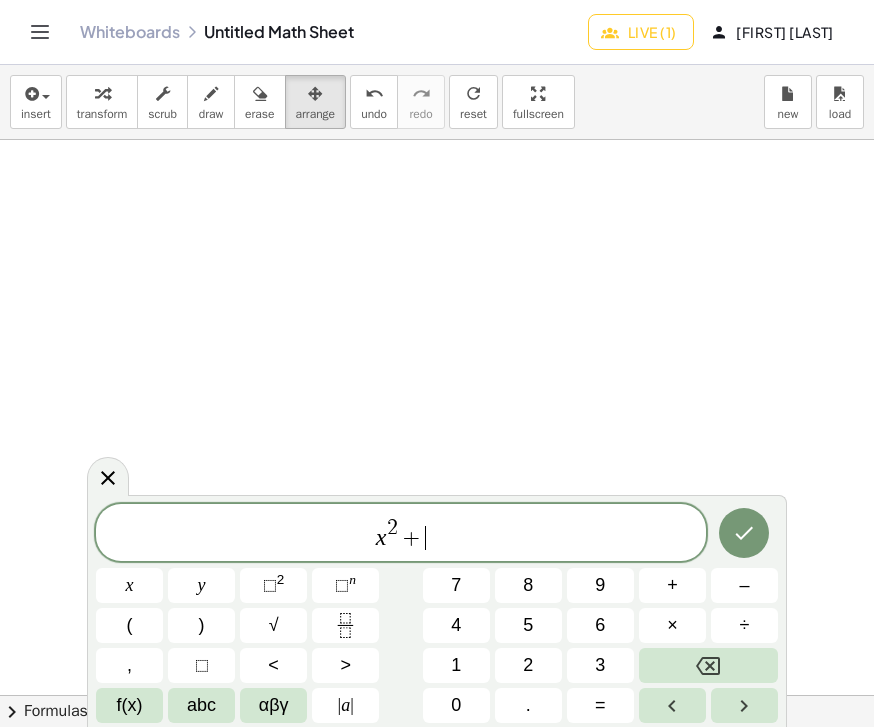click on "6" at bounding box center [600, 625] 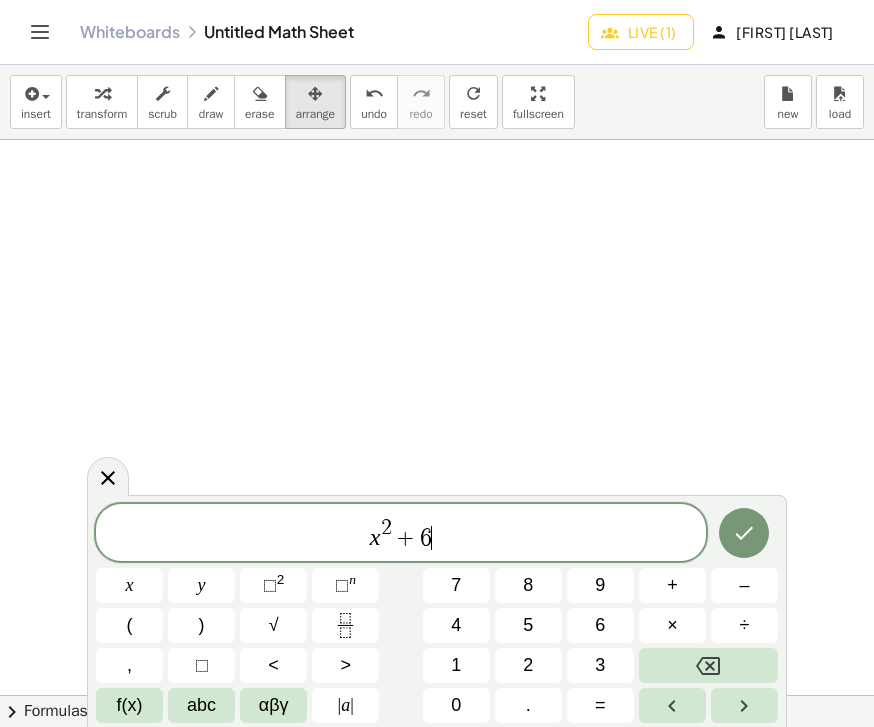 click on "x" at bounding box center (129, 585) 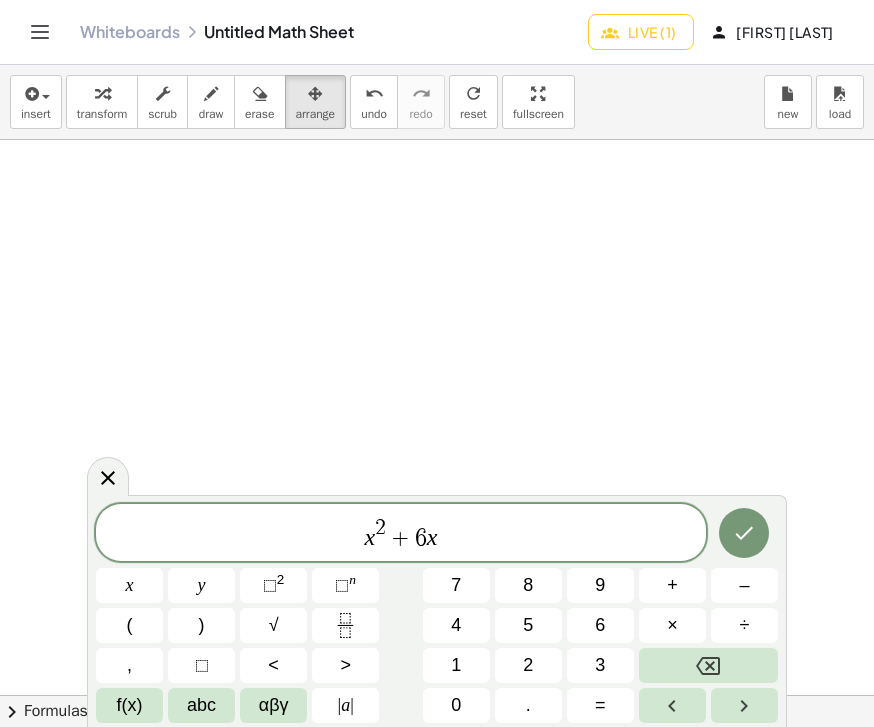 click on "+" at bounding box center [672, 585] 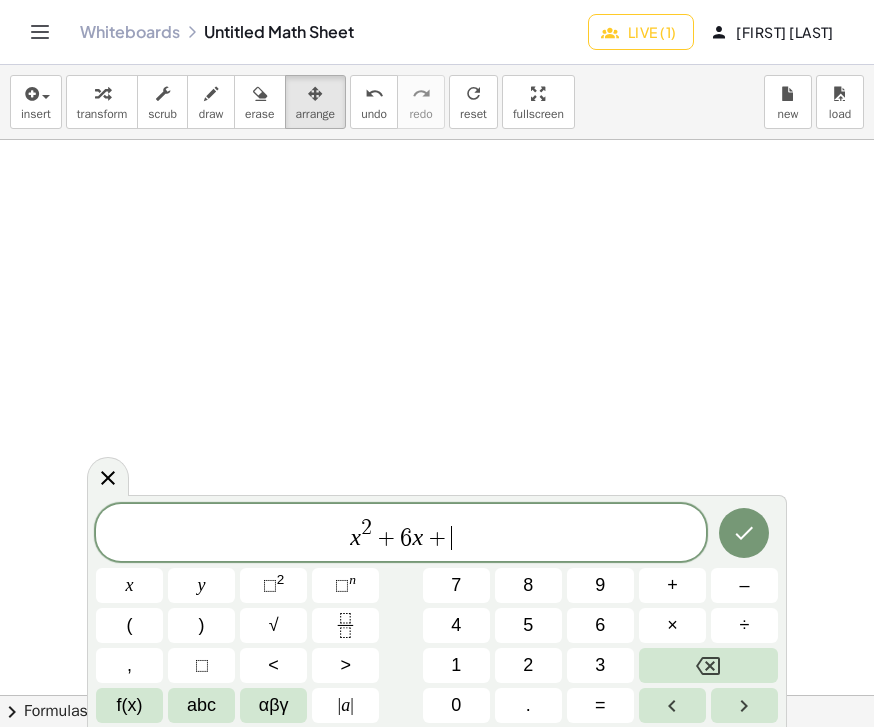 click on "5" at bounding box center (528, 625) 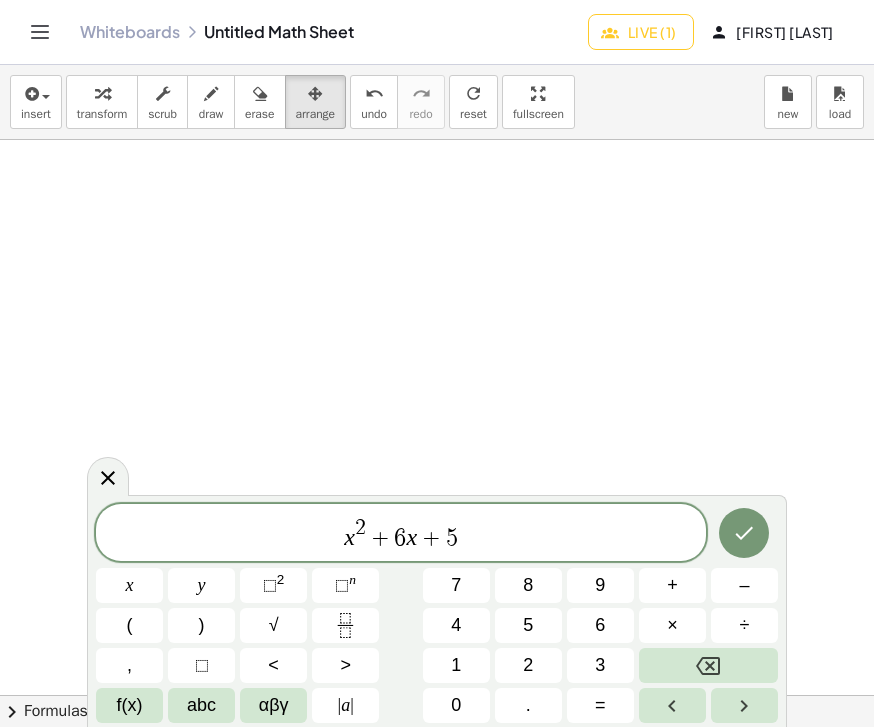 click 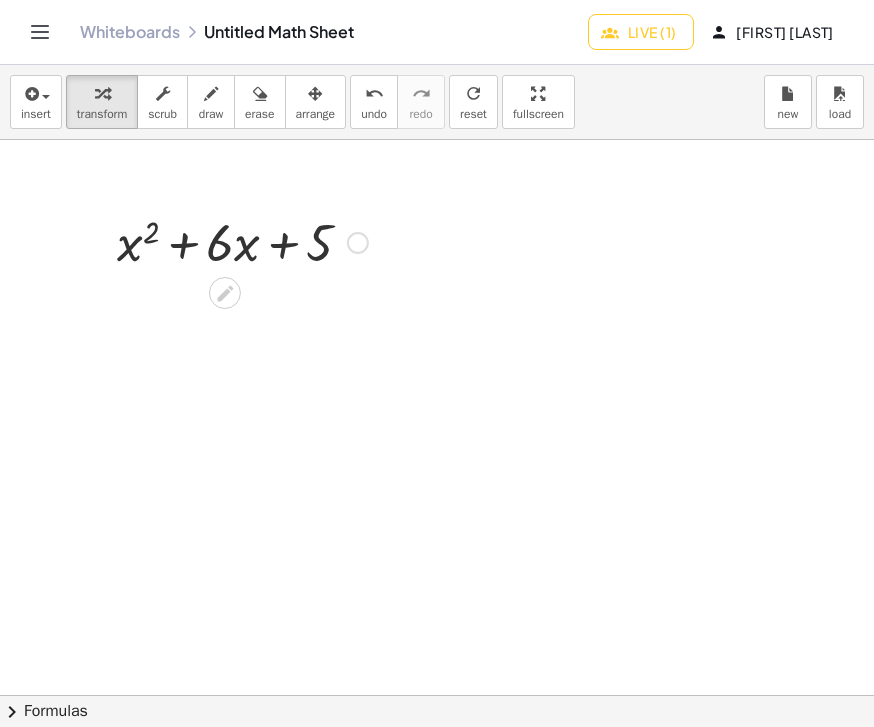 click 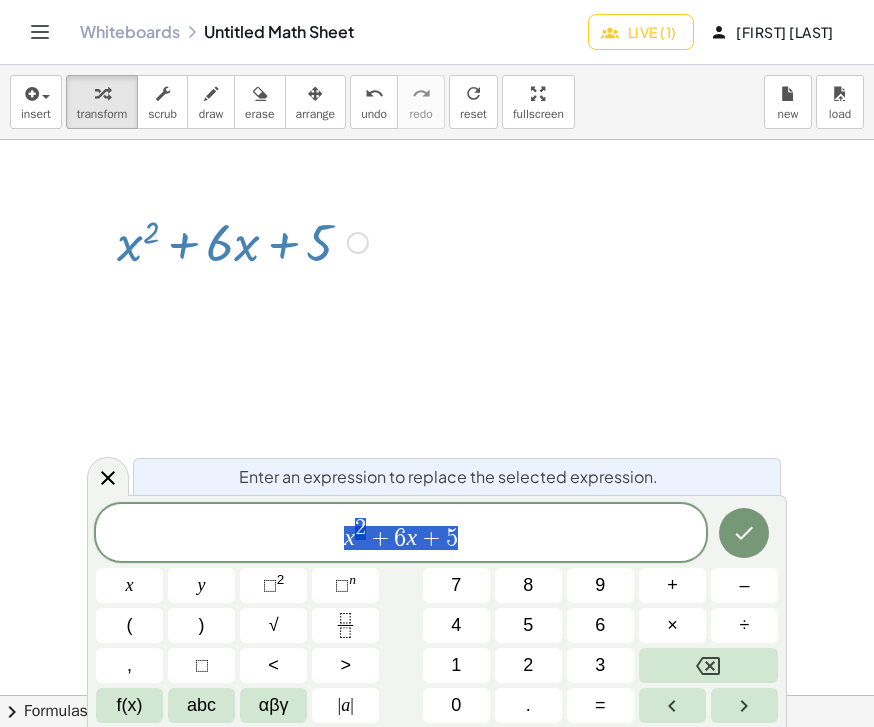click 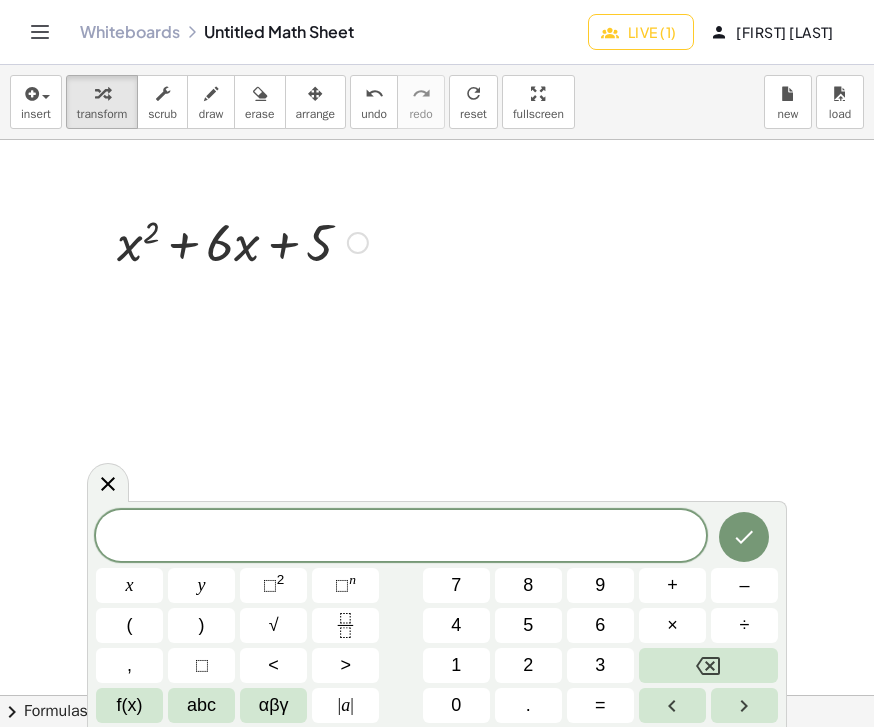 click at bounding box center [108, 482] 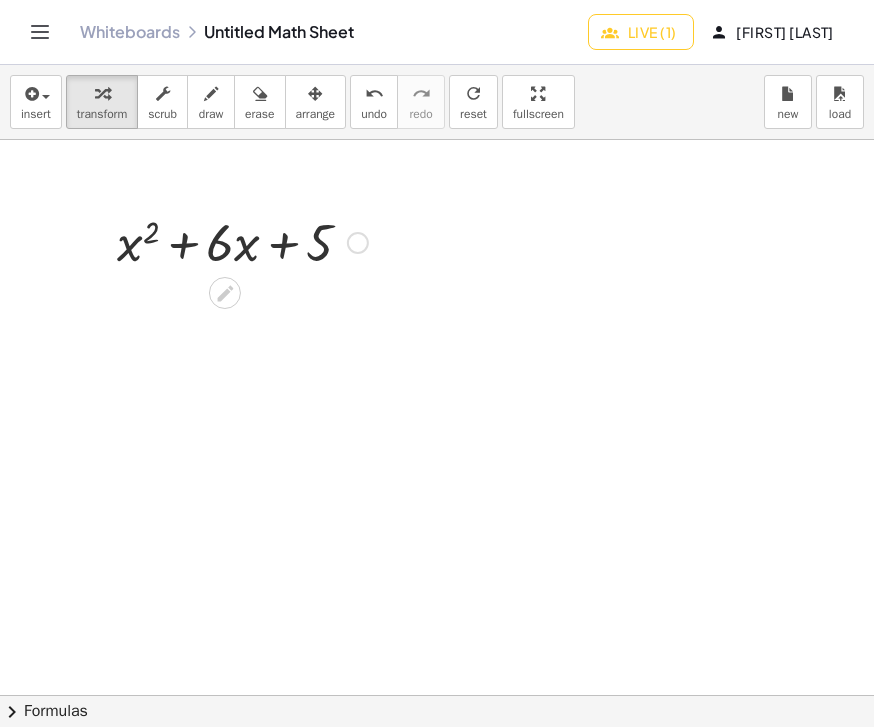 click 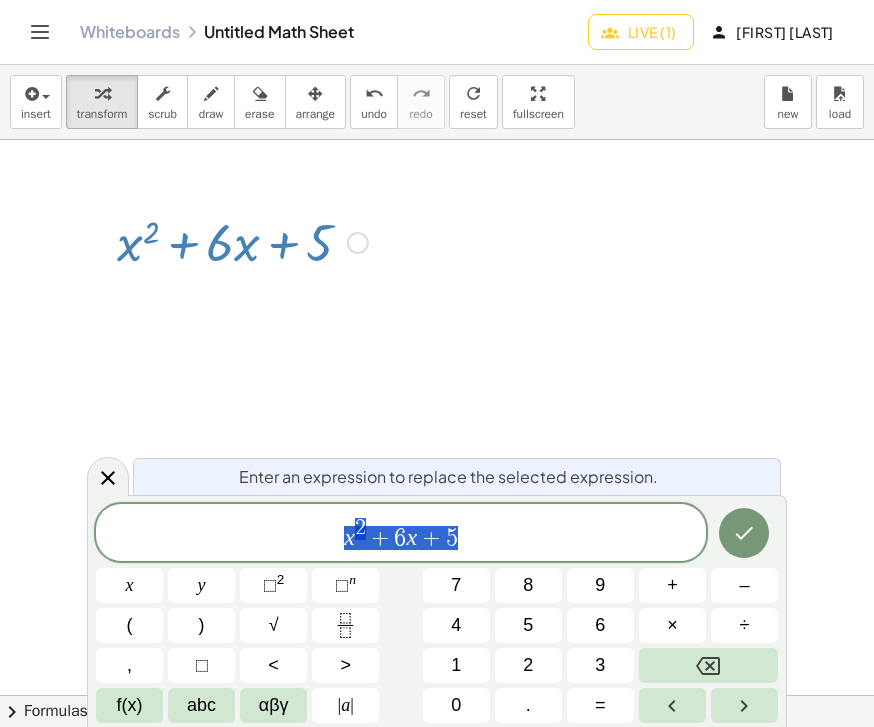 click on "x 2 + 6 x + 5" at bounding box center [401, 534] 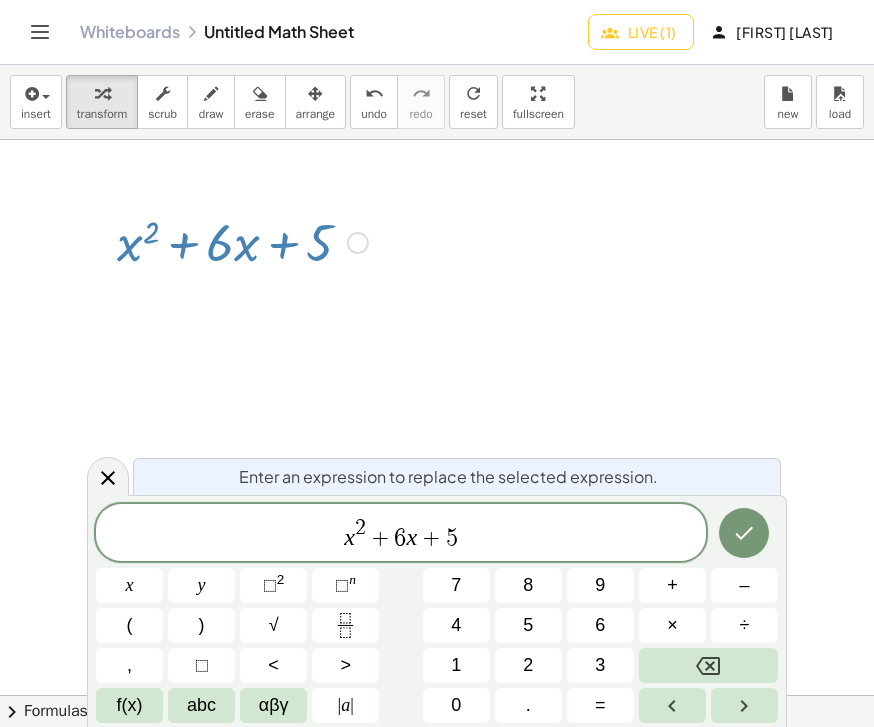 click on "=" at bounding box center (600, 705) 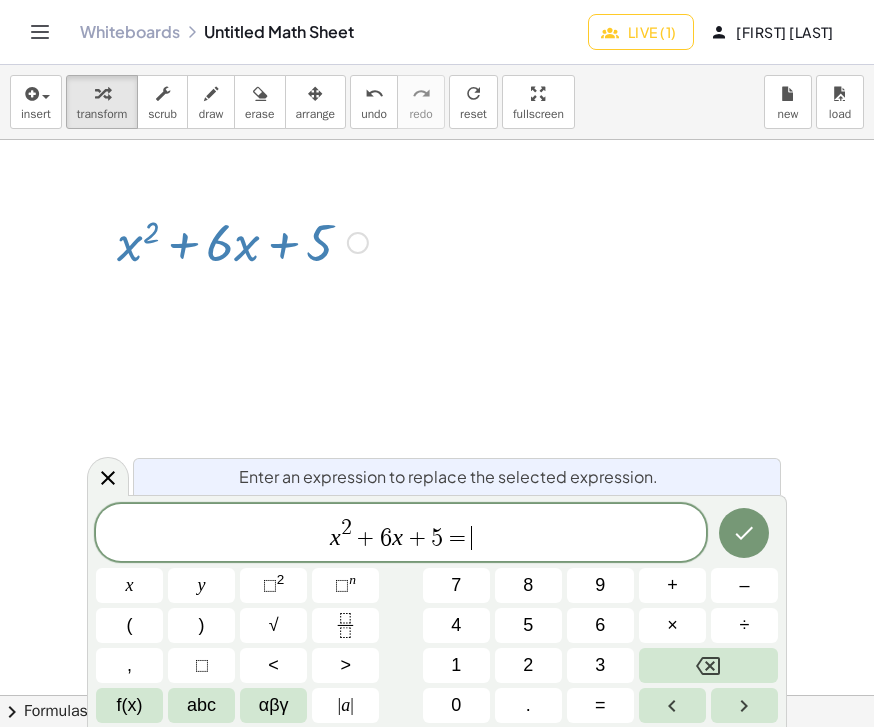 click on "0" at bounding box center [456, 705] 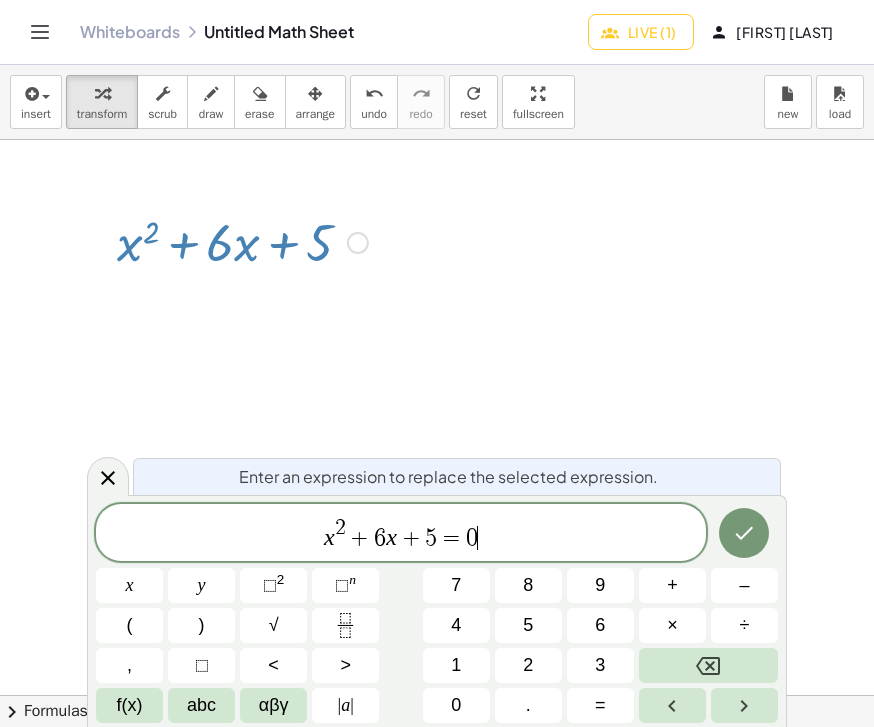 click 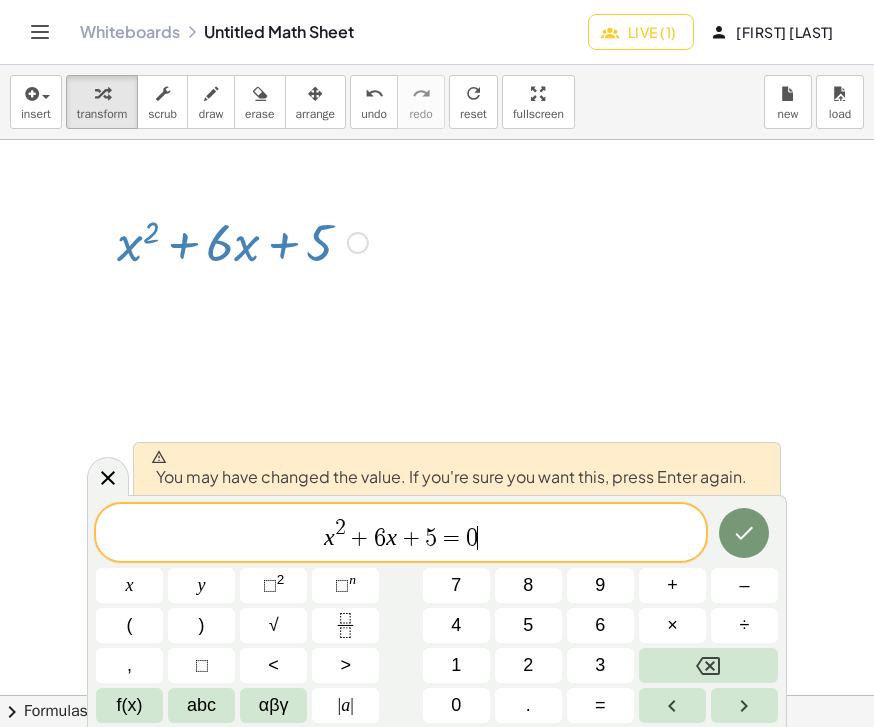 click 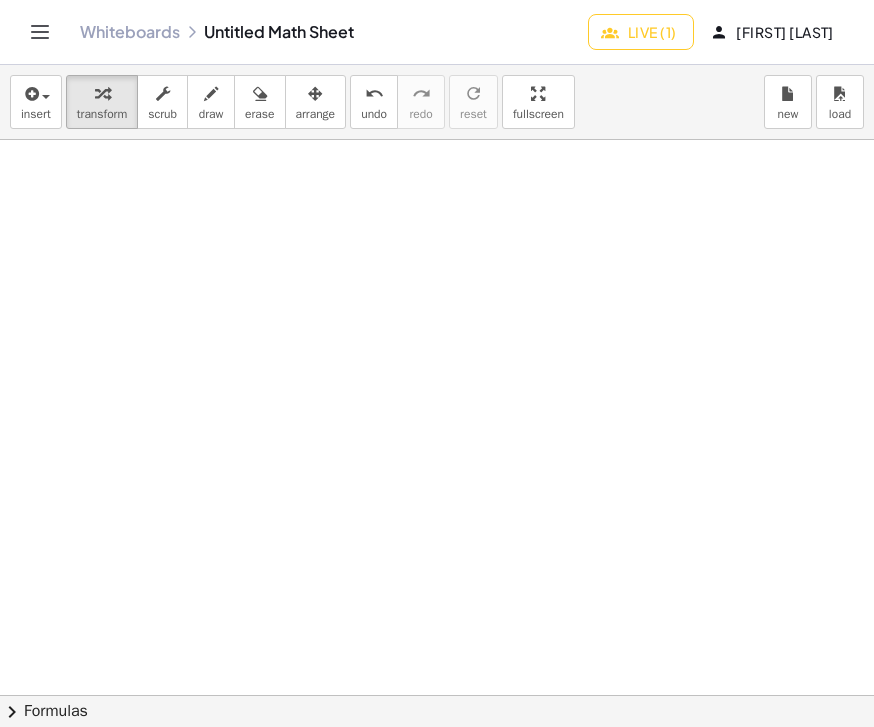 click at bounding box center [46, 97] 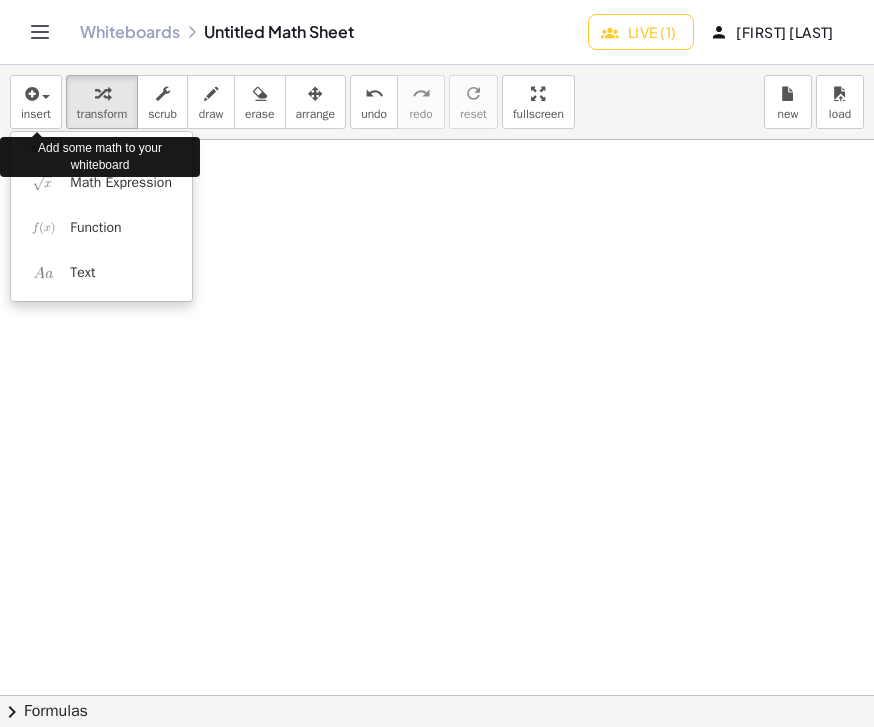 click on "Math Expression" at bounding box center [121, 183] 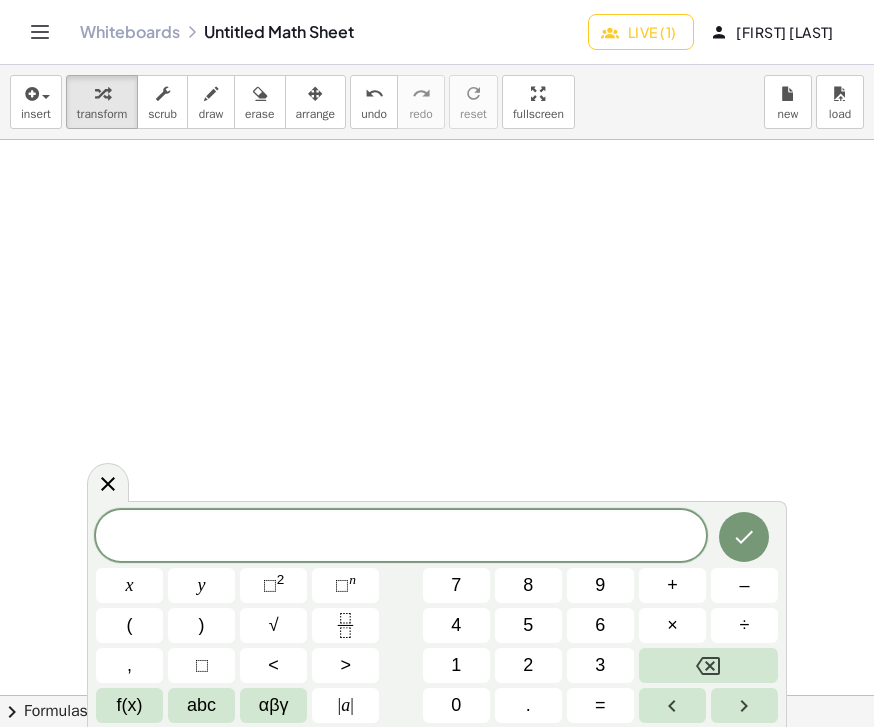click on "x" at bounding box center (129, 585) 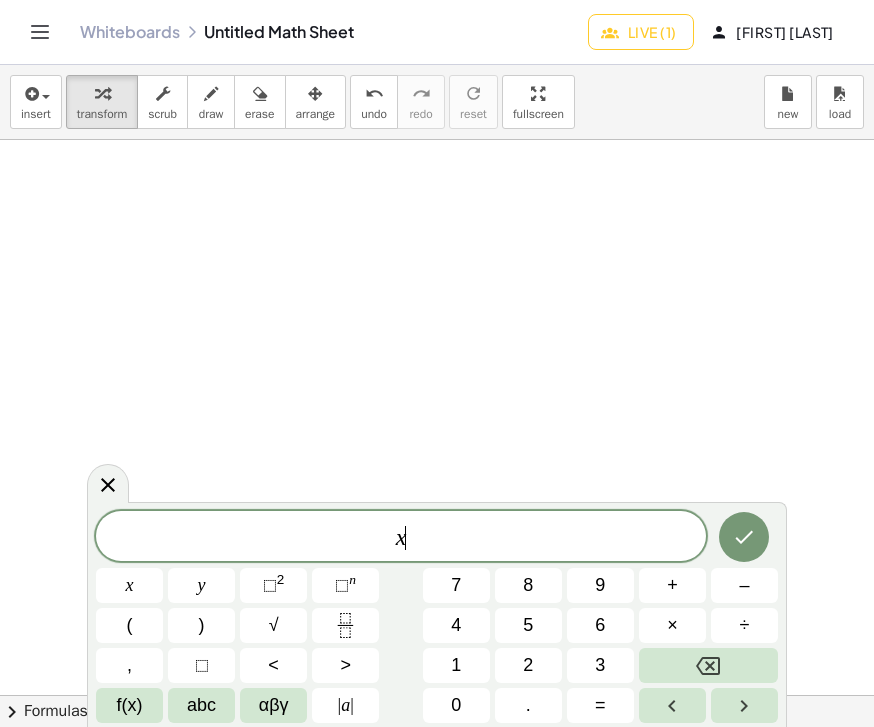 click on "2" at bounding box center (281, 579) 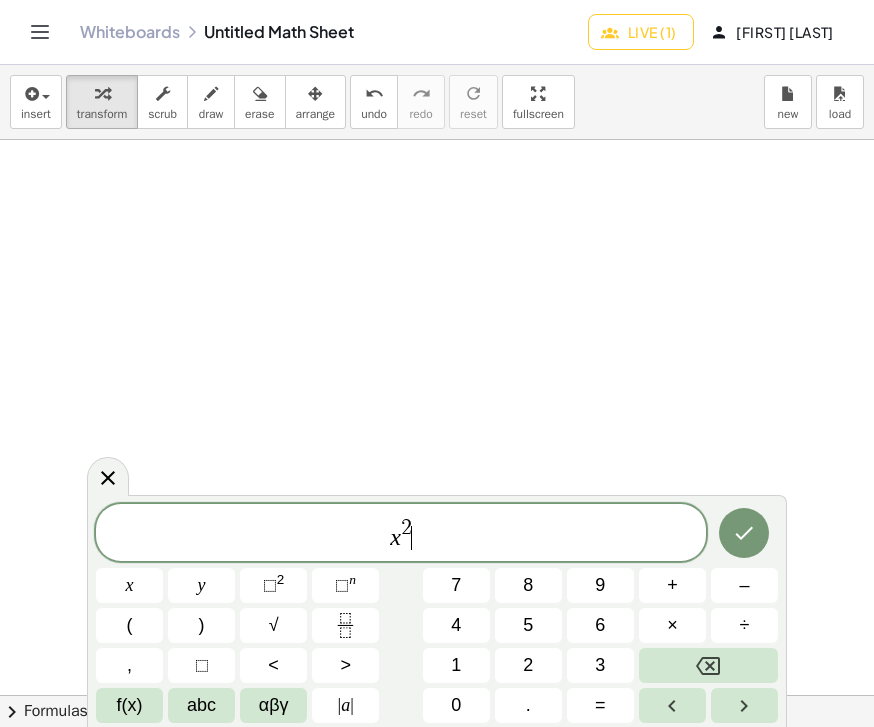 click on "+" at bounding box center [672, 585] 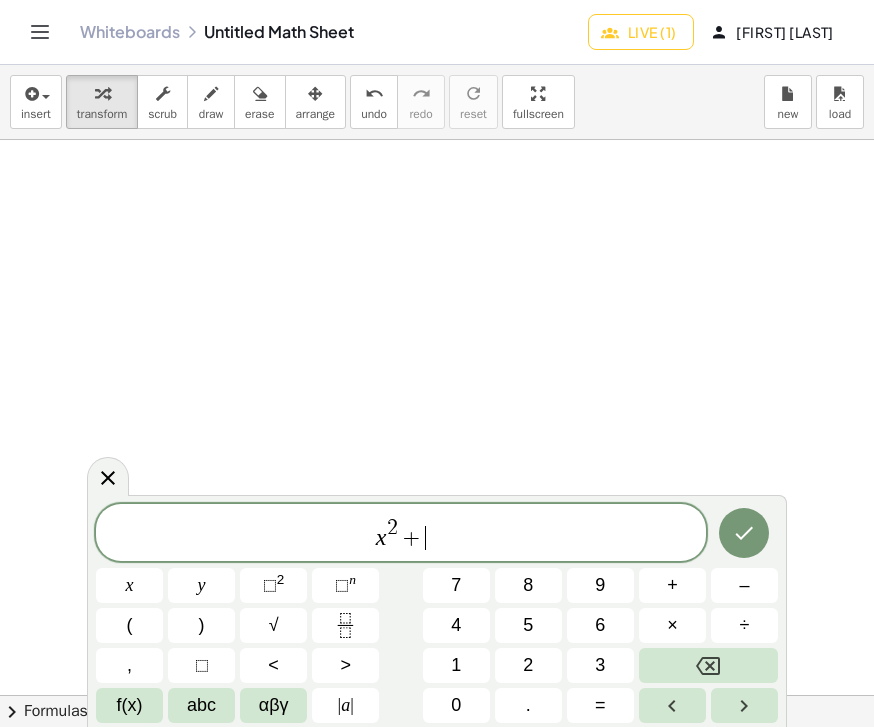 click on "6" at bounding box center [600, 625] 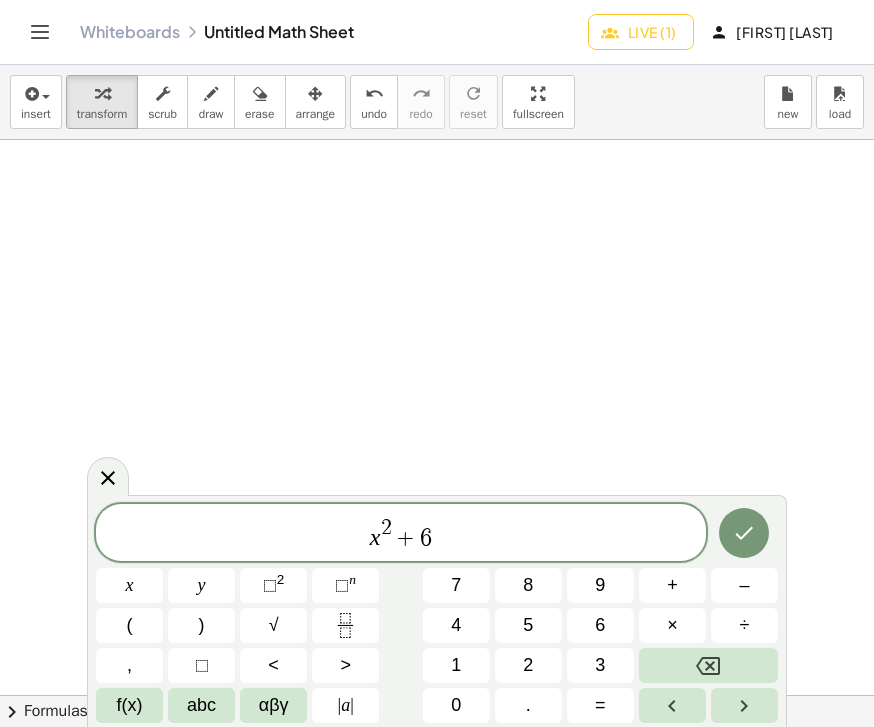 click on "x" at bounding box center [129, 585] 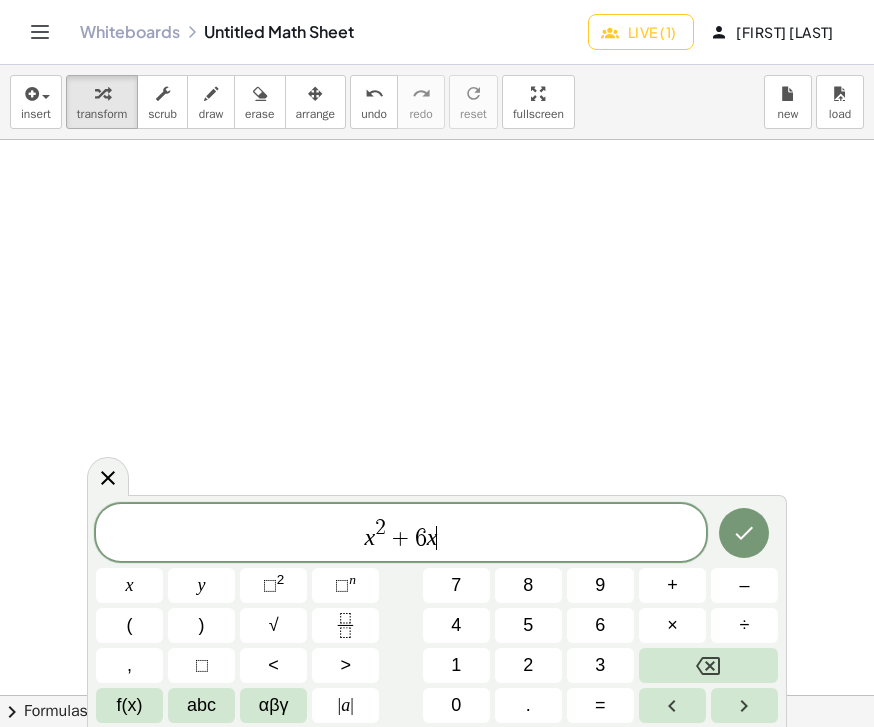 click on "+" at bounding box center (672, 585) 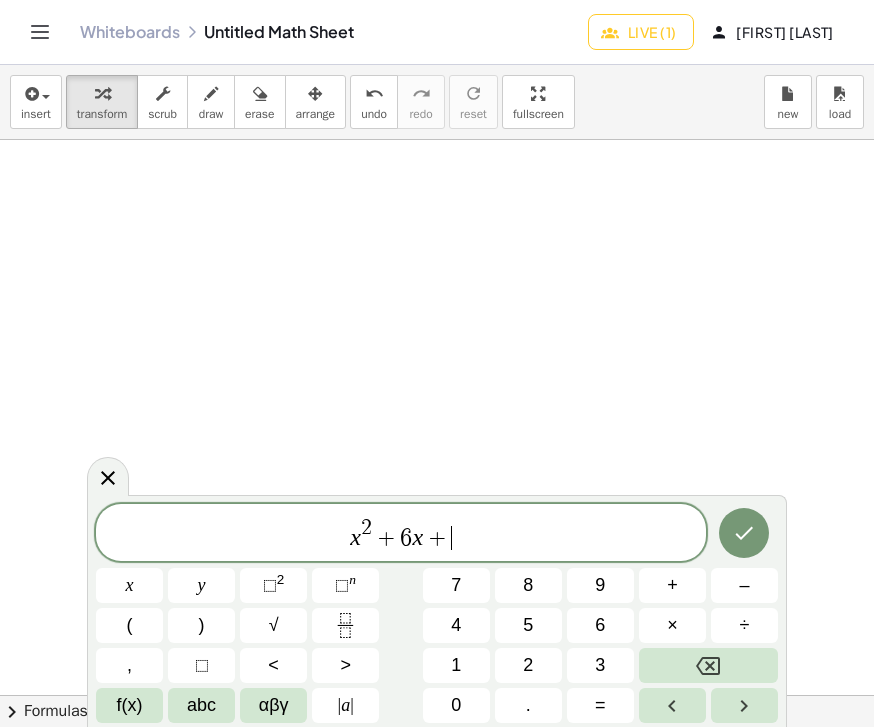 click on "5" at bounding box center (528, 625) 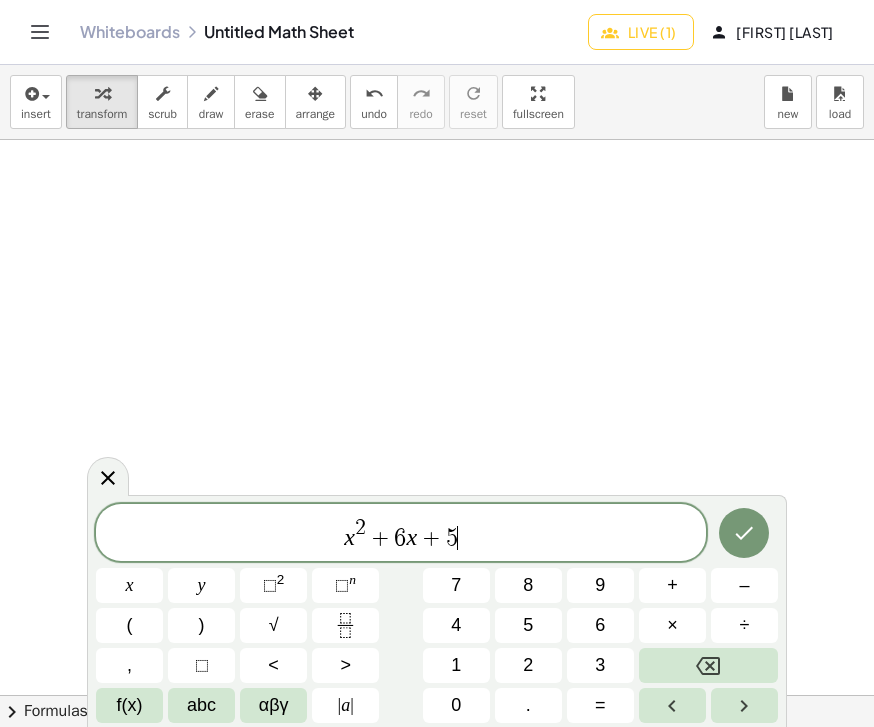 click on "=" at bounding box center [600, 705] 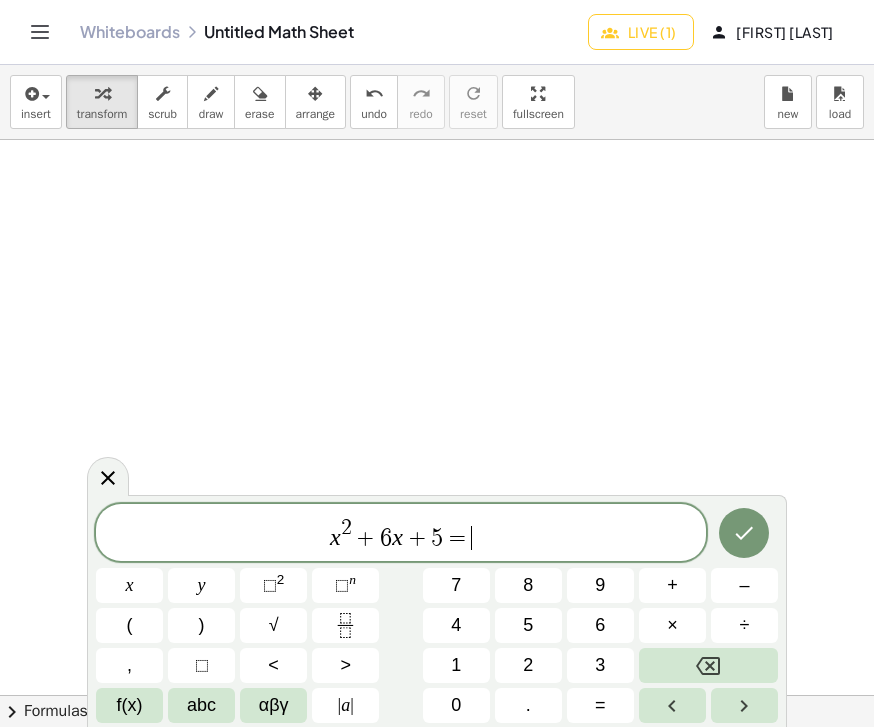click on "0" at bounding box center [456, 705] 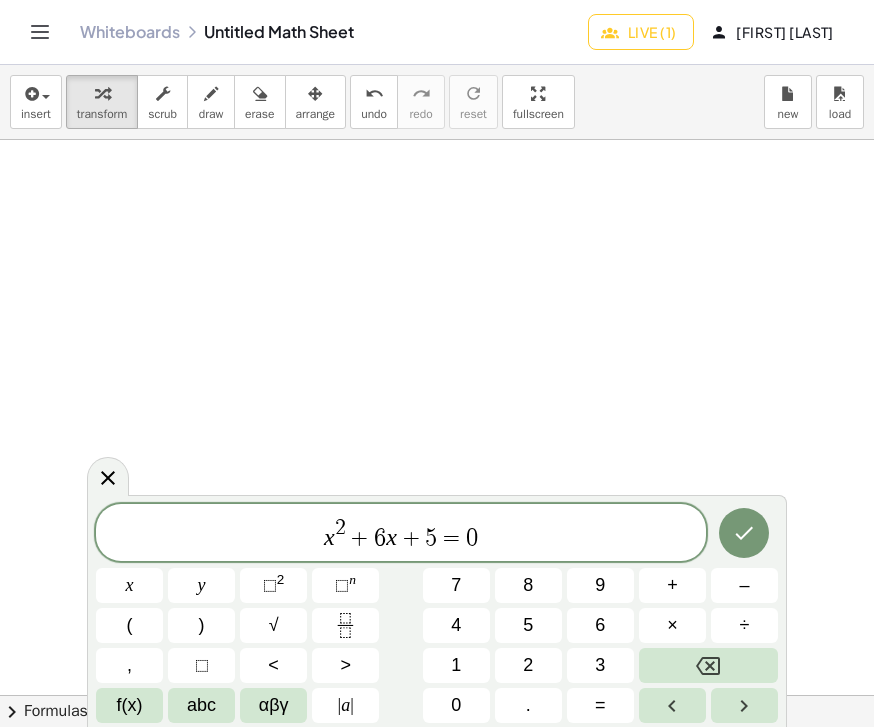 click 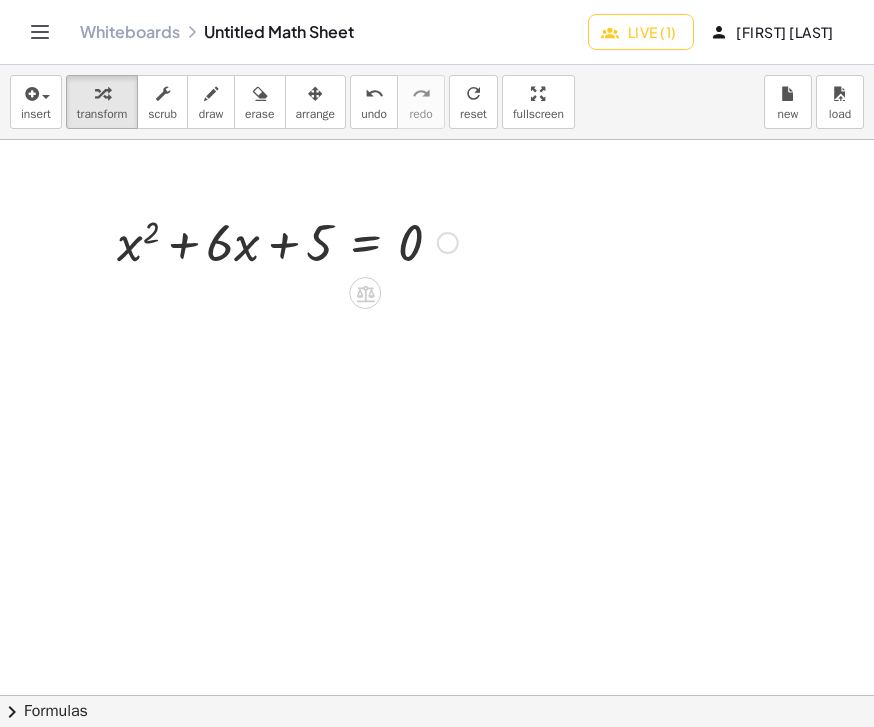 click 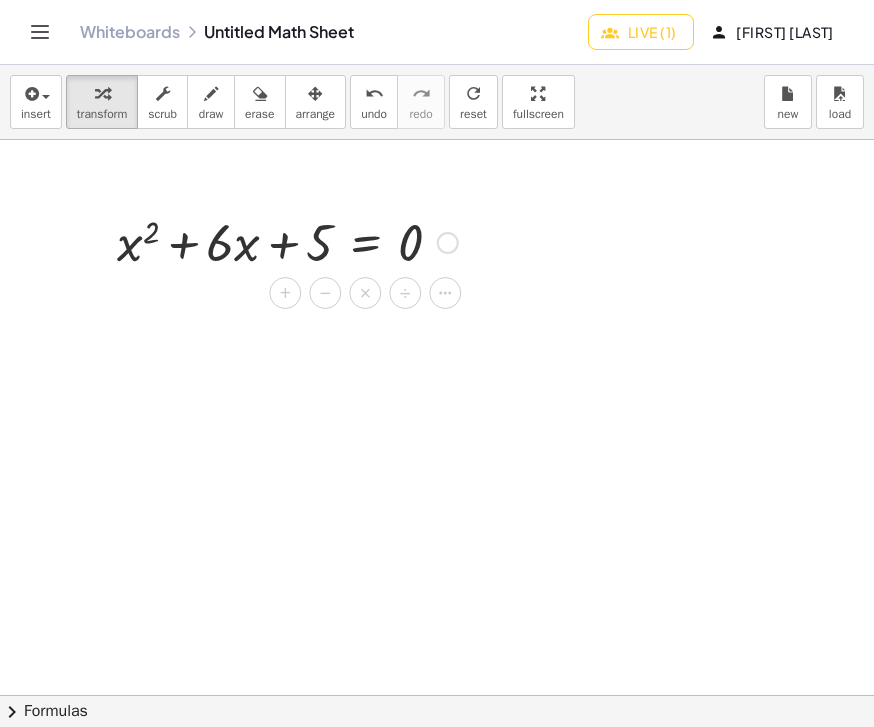 click 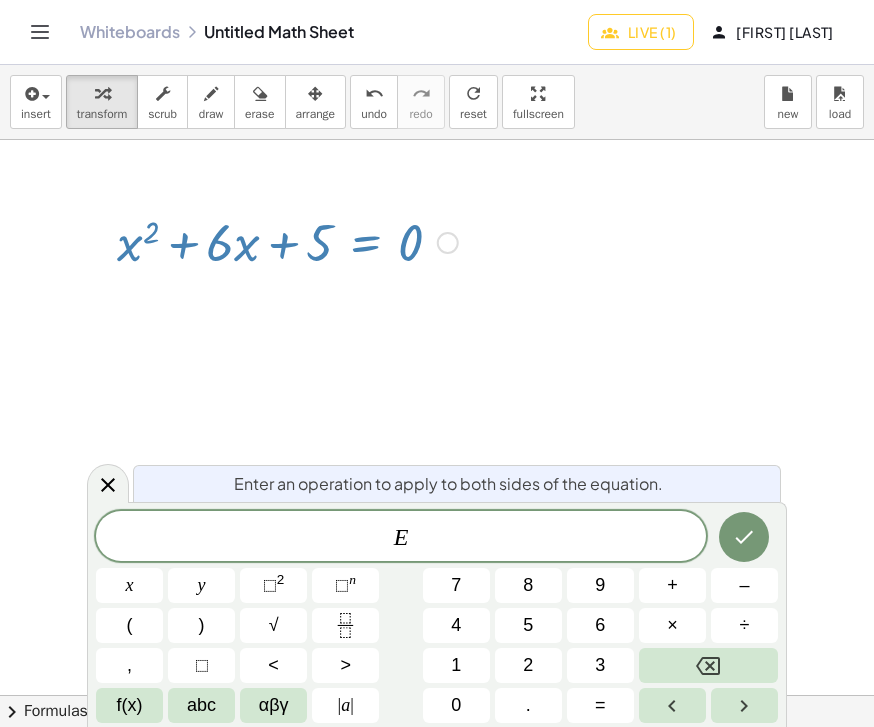 click at bounding box center (108, 483) 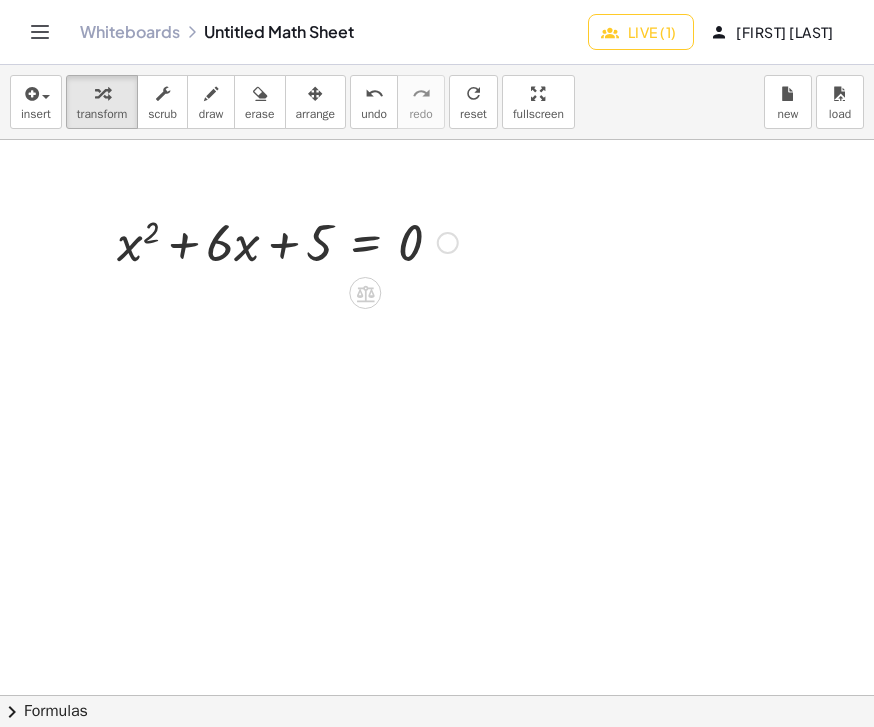 click 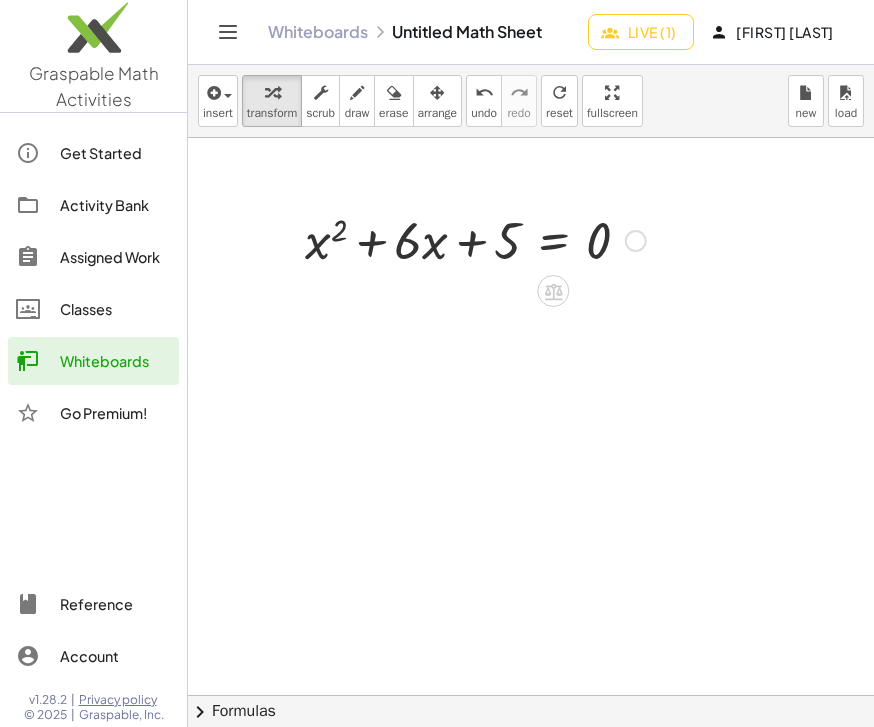 click on "Activity Bank" 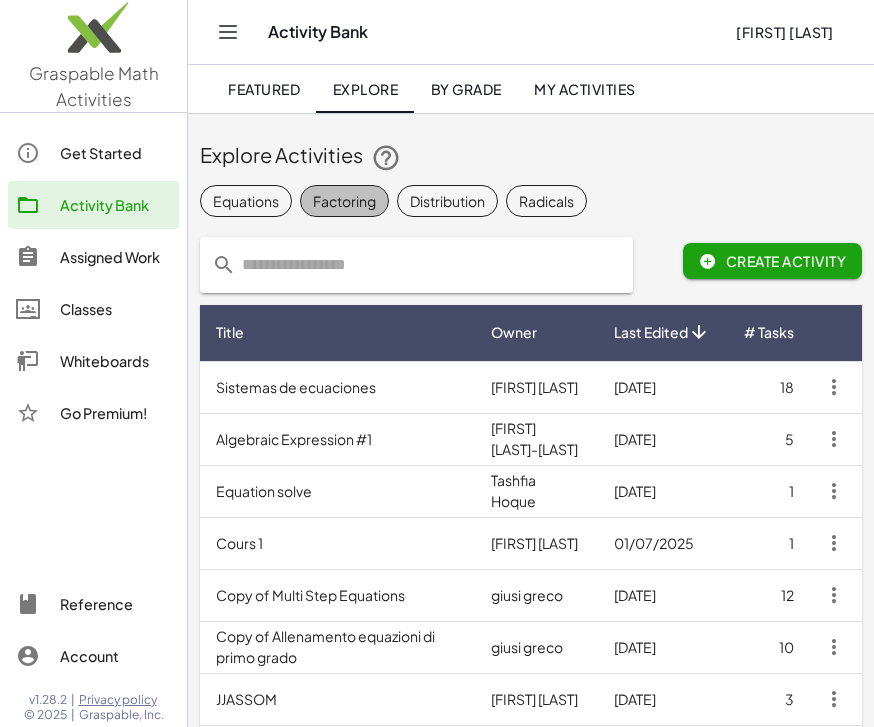 click on "Factoring" 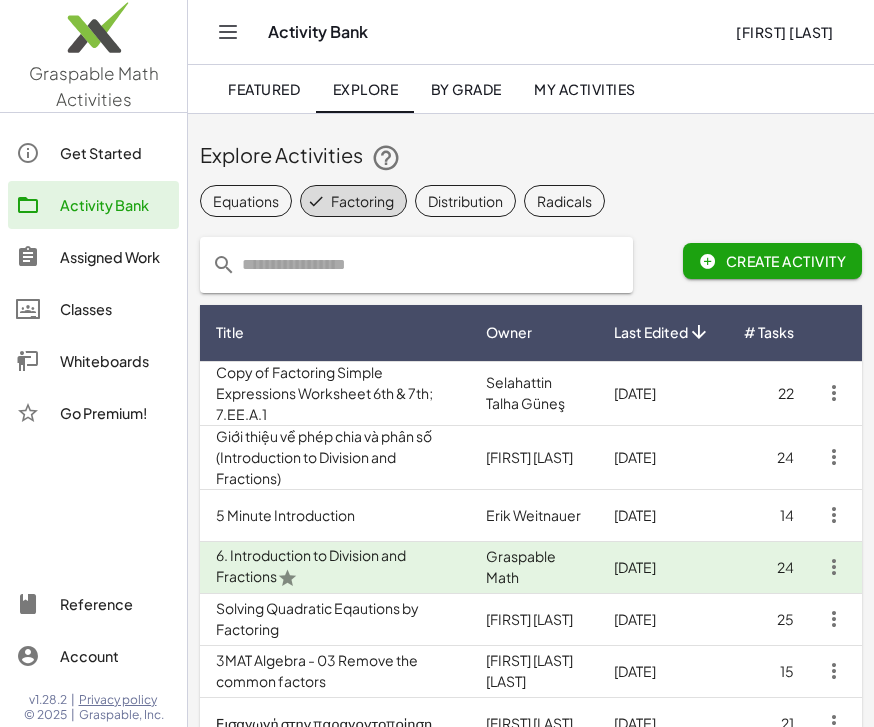 click on "Featured" 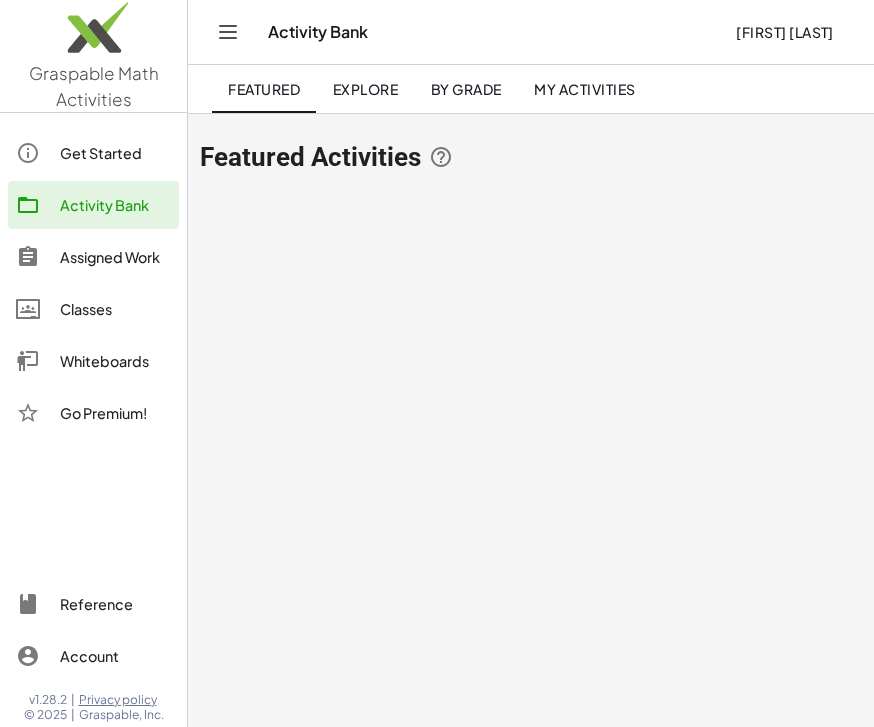 click on "My Activities" 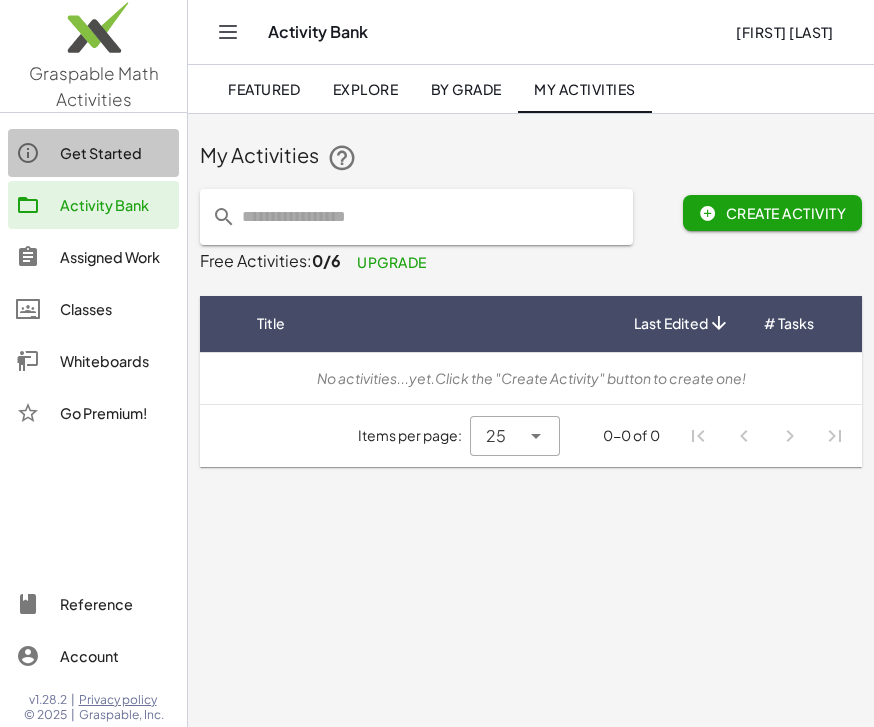 click on "Get Started" 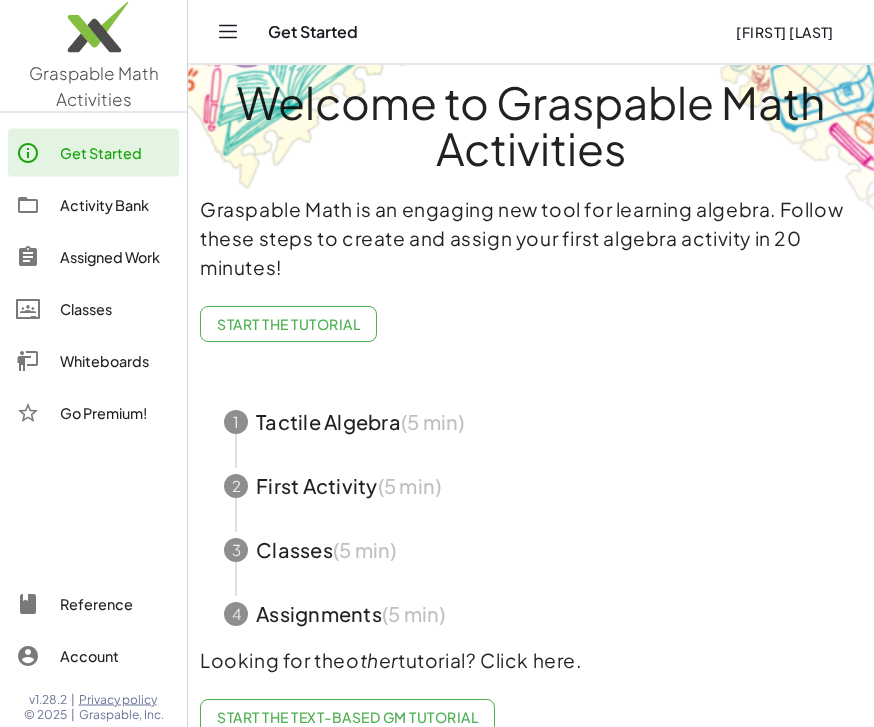 scroll, scrollTop: 65, scrollLeft: 0, axis: vertical 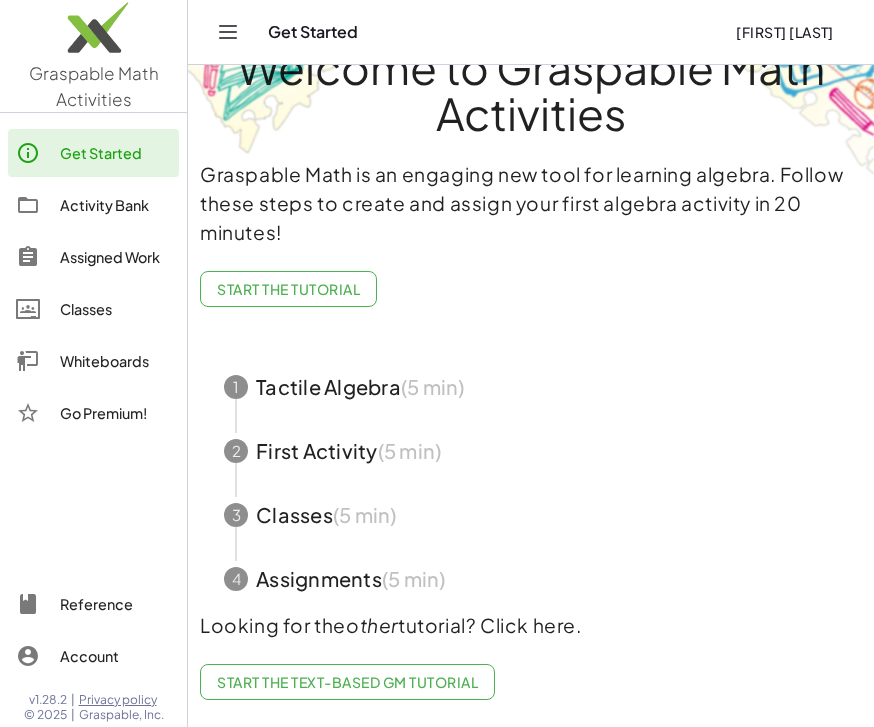 click at bounding box center (531, 515) 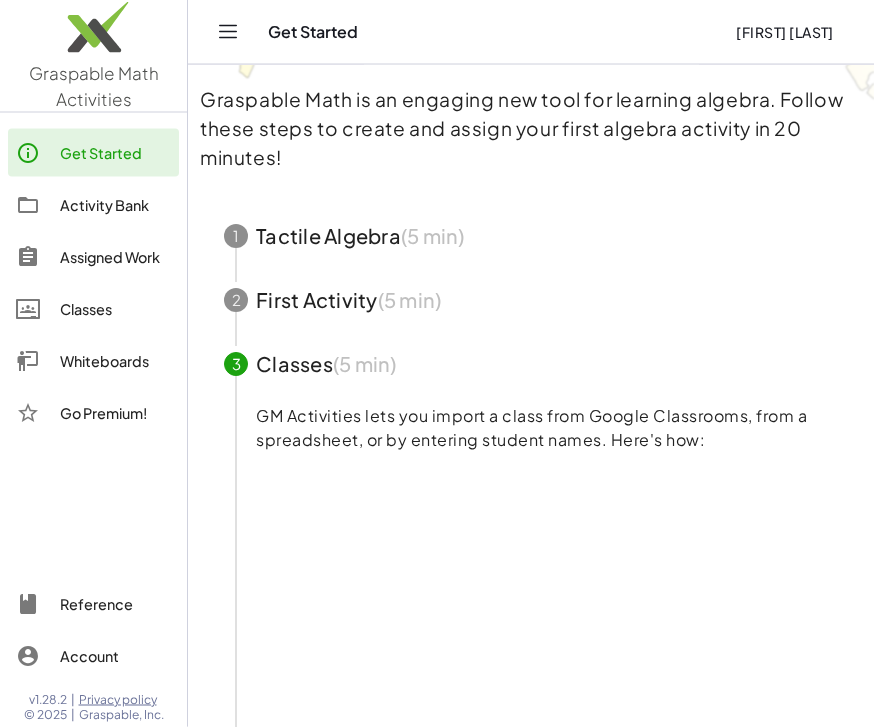 click at bounding box center (531, 237) 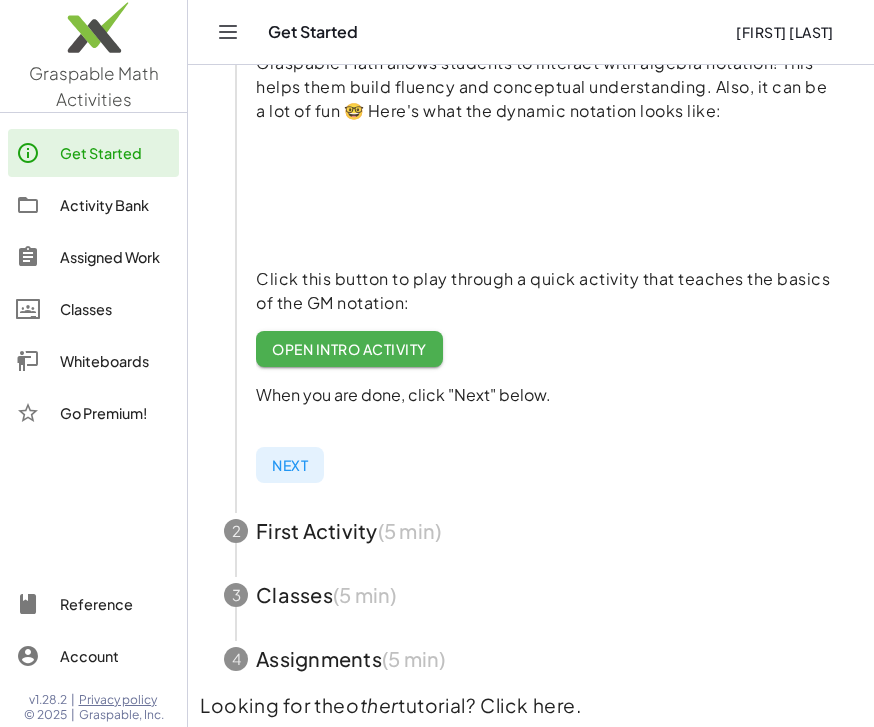 scroll, scrollTop: 377, scrollLeft: 0, axis: vertical 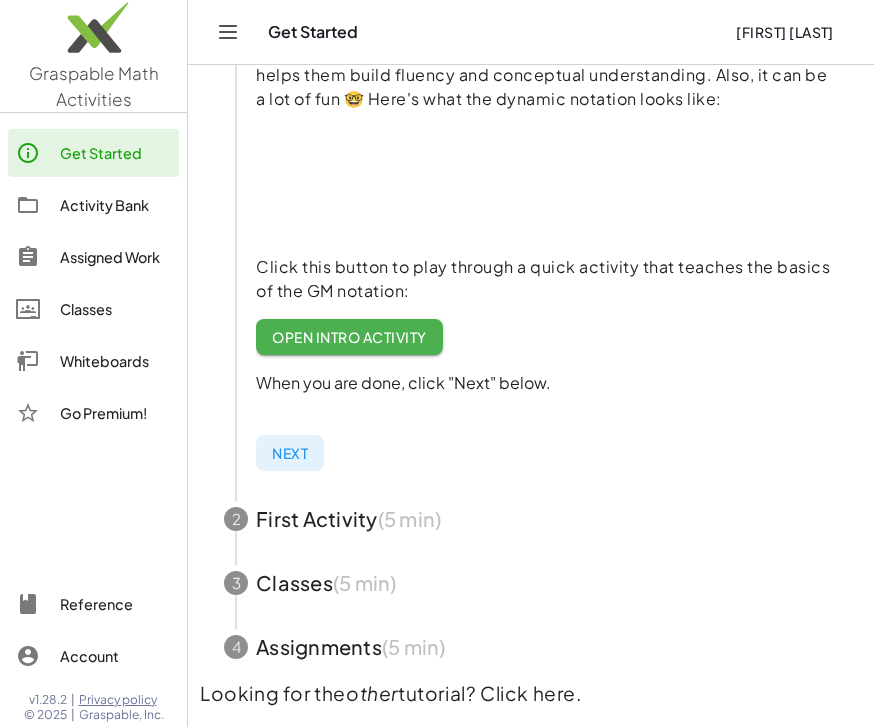 click at bounding box center [531, 519] 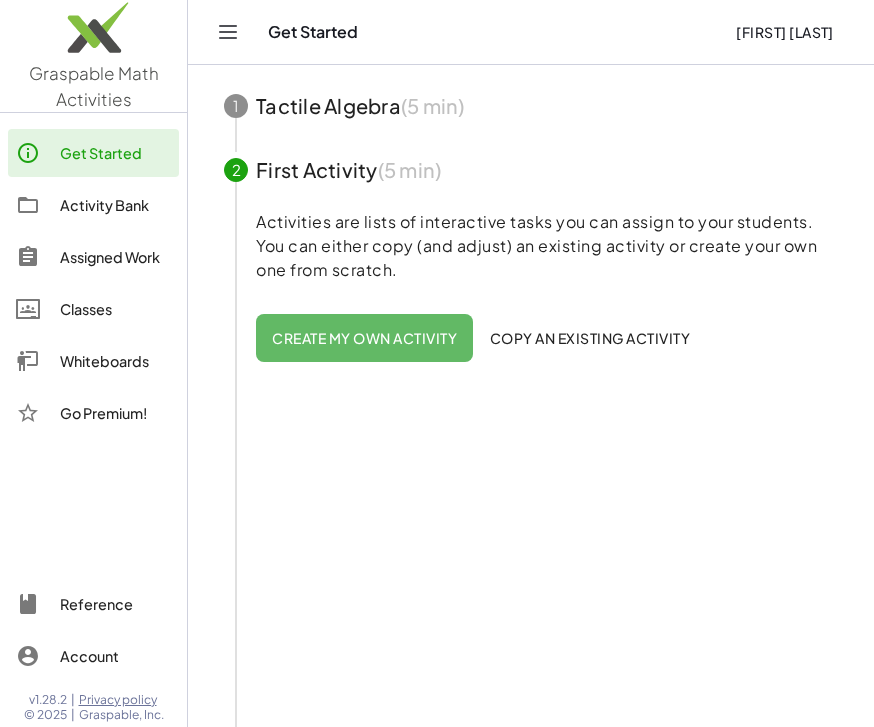 scroll, scrollTop: 0, scrollLeft: 0, axis: both 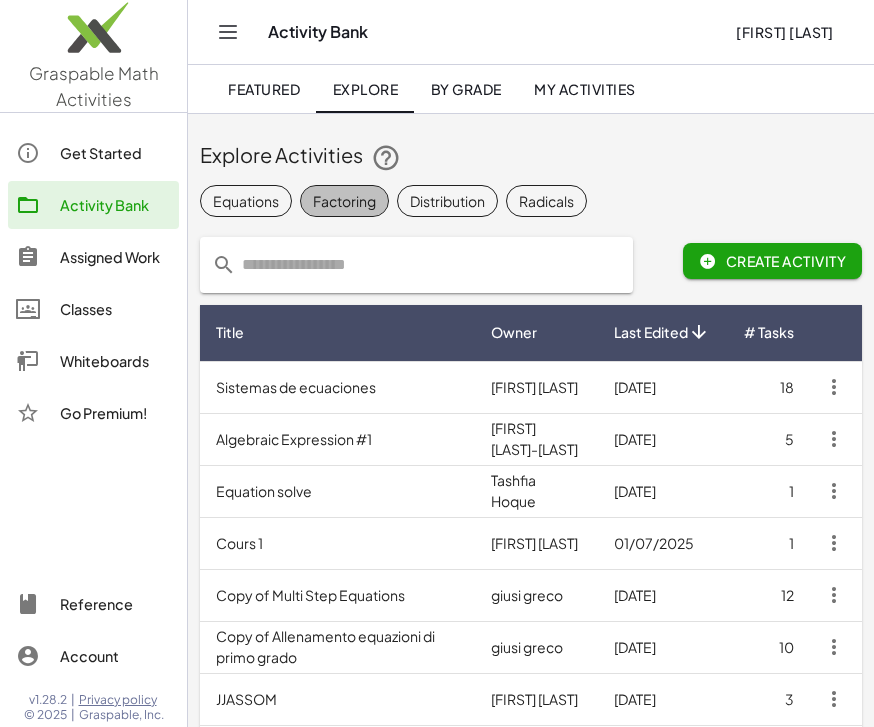 click on "Factoring" 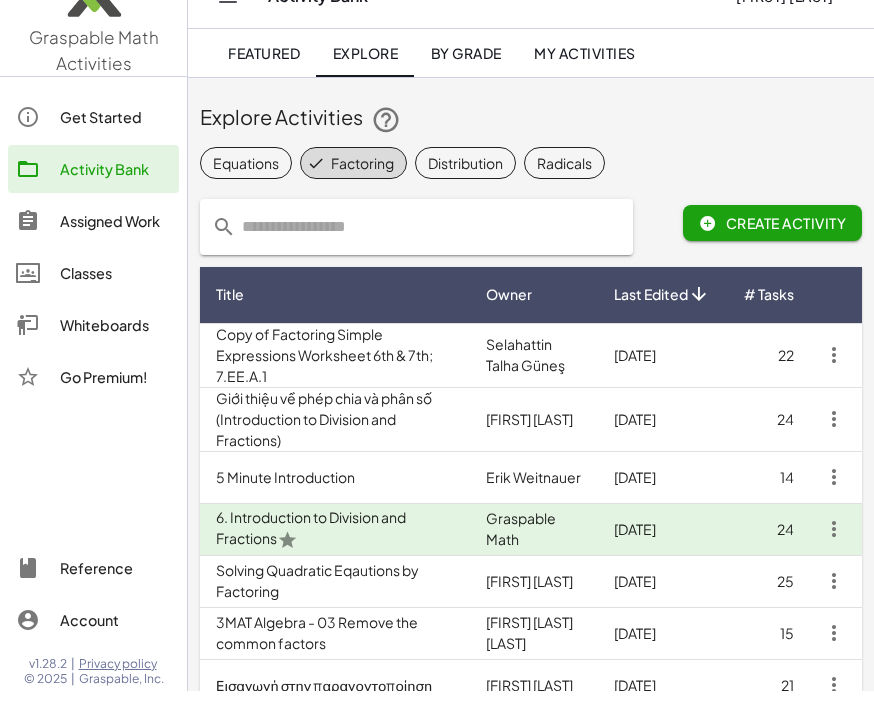 scroll, scrollTop: 40, scrollLeft: 0, axis: vertical 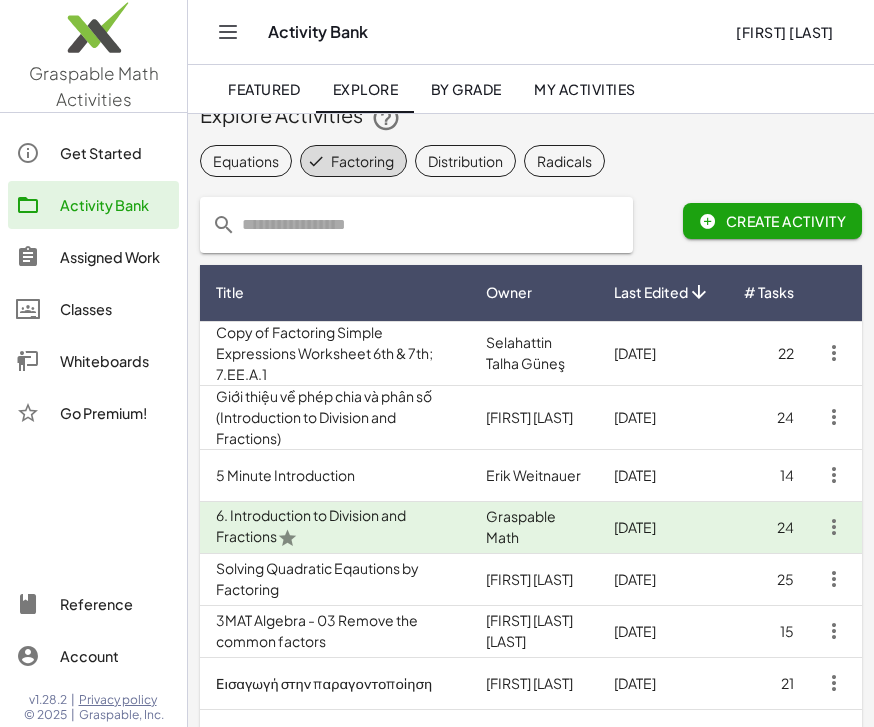 click on "Erik Weitnauer" at bounding box center (534, 475) 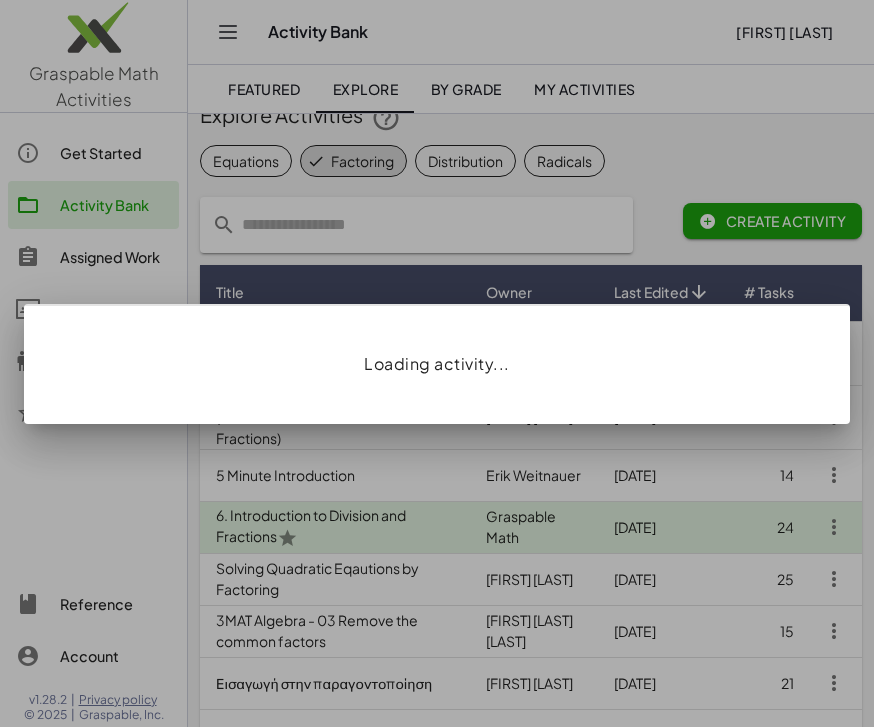 scroll, scrollTop: 0, scrollLeft: 0, axis: both 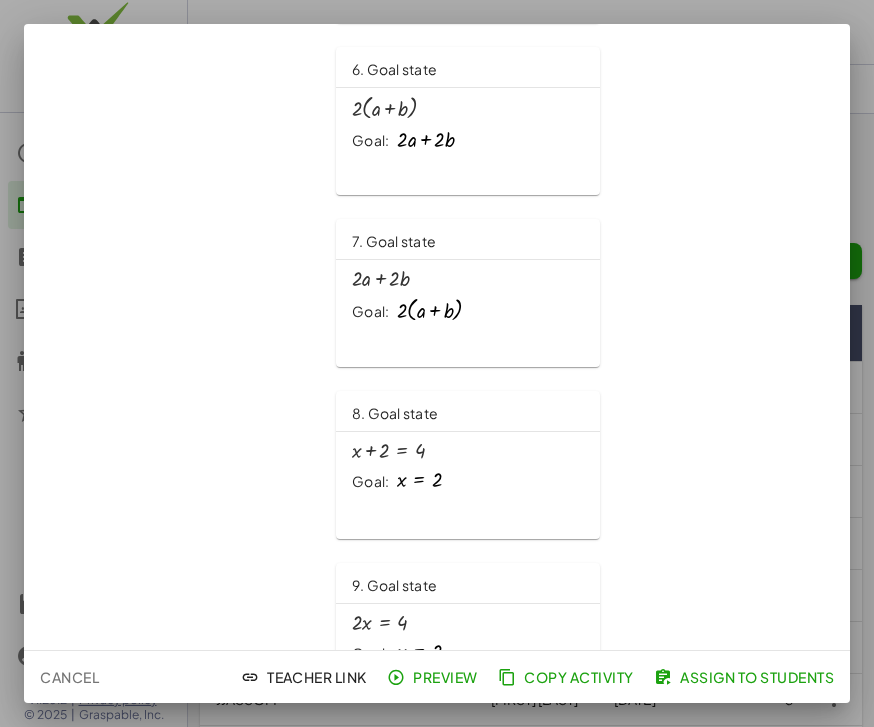 click on "Goal: · 2 · ( + a + b )" at bounding box center (468, 310) 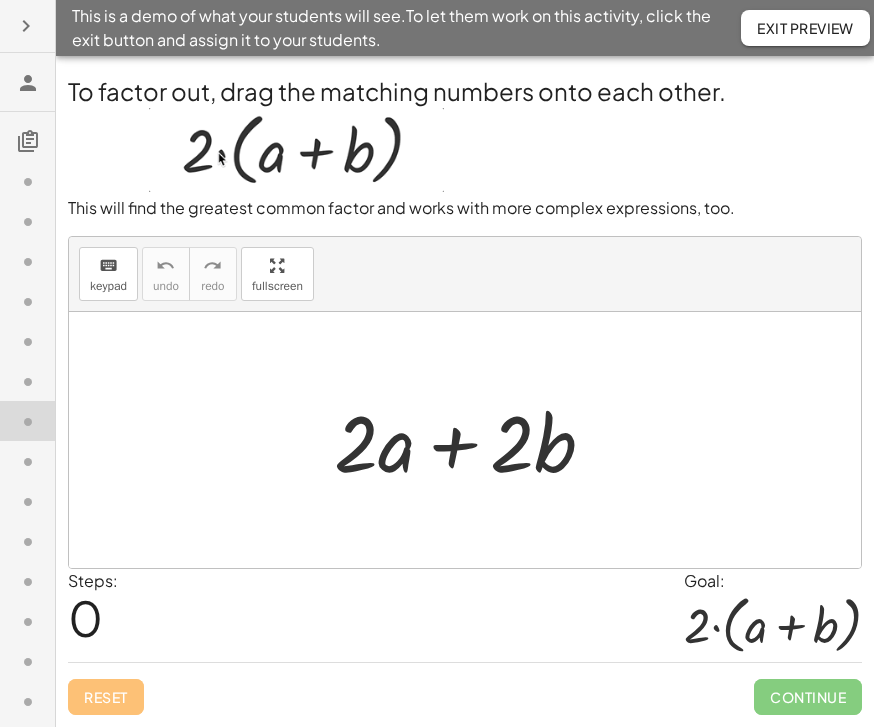 scroll, scrollTop: 0, scrollLeft: 0, axis: both 